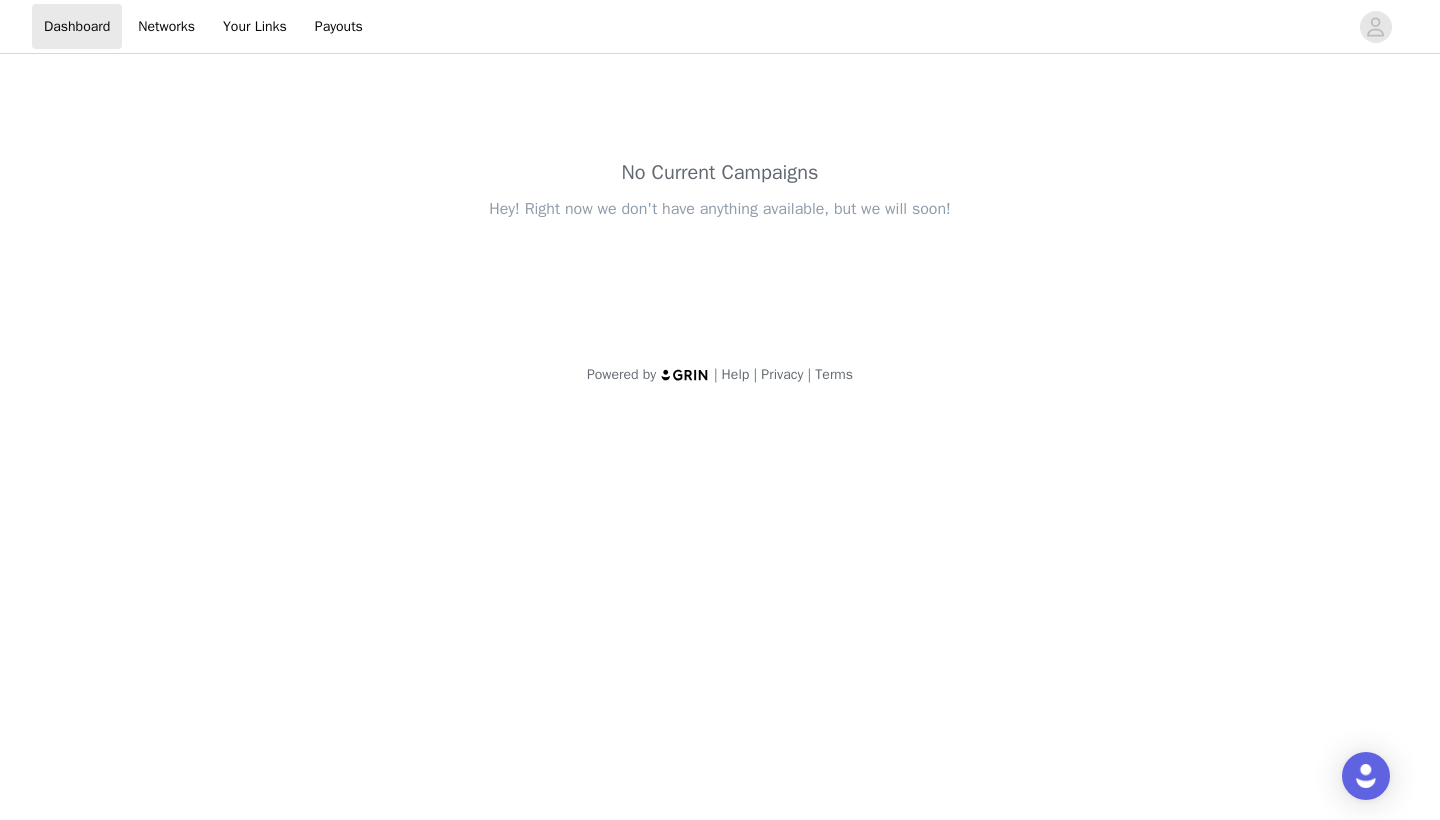 scroll, scrollTop: 0, scrollLeft: 0, axis: both 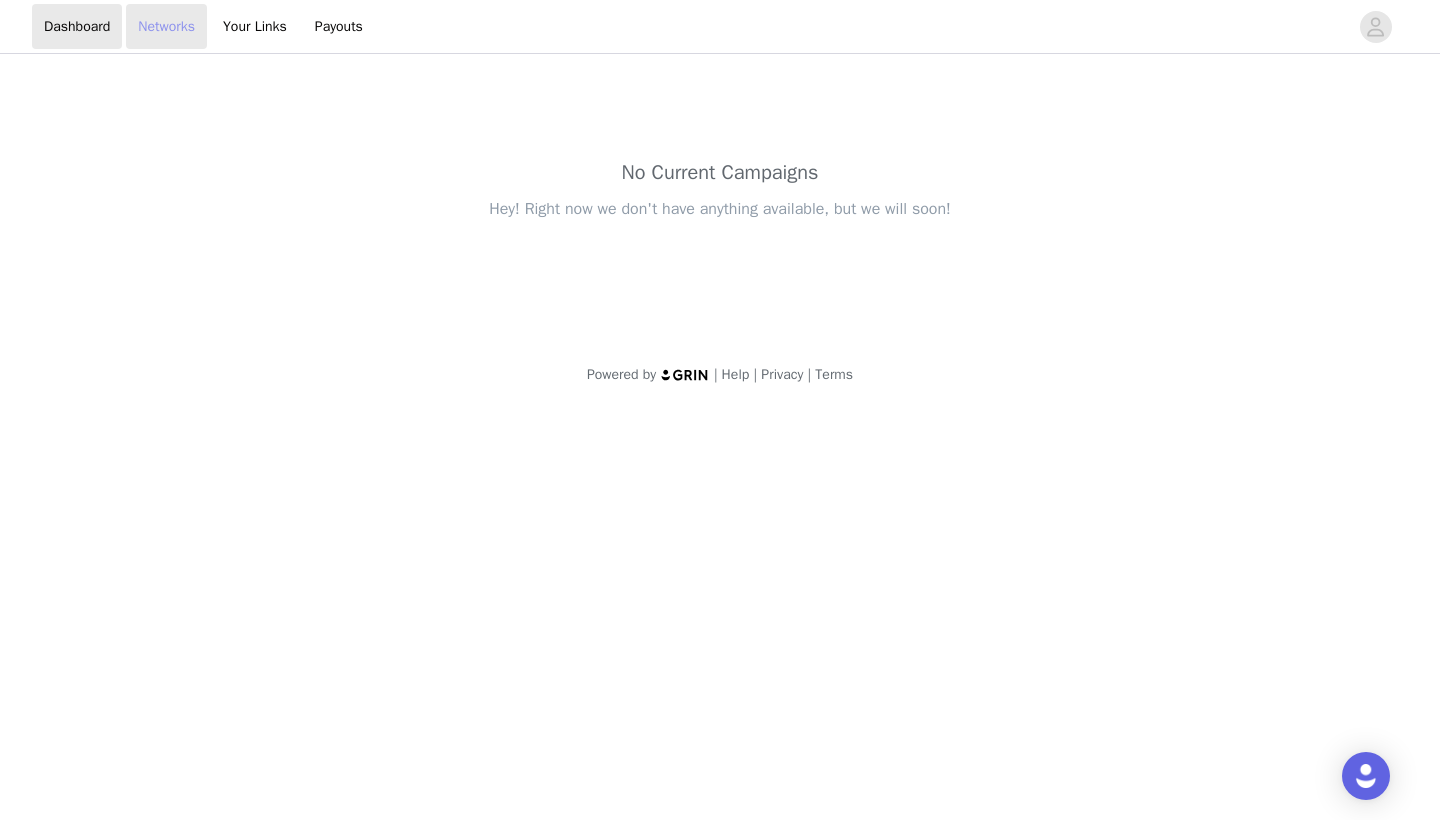 click on "Networks" at bounding box center (166, 26) 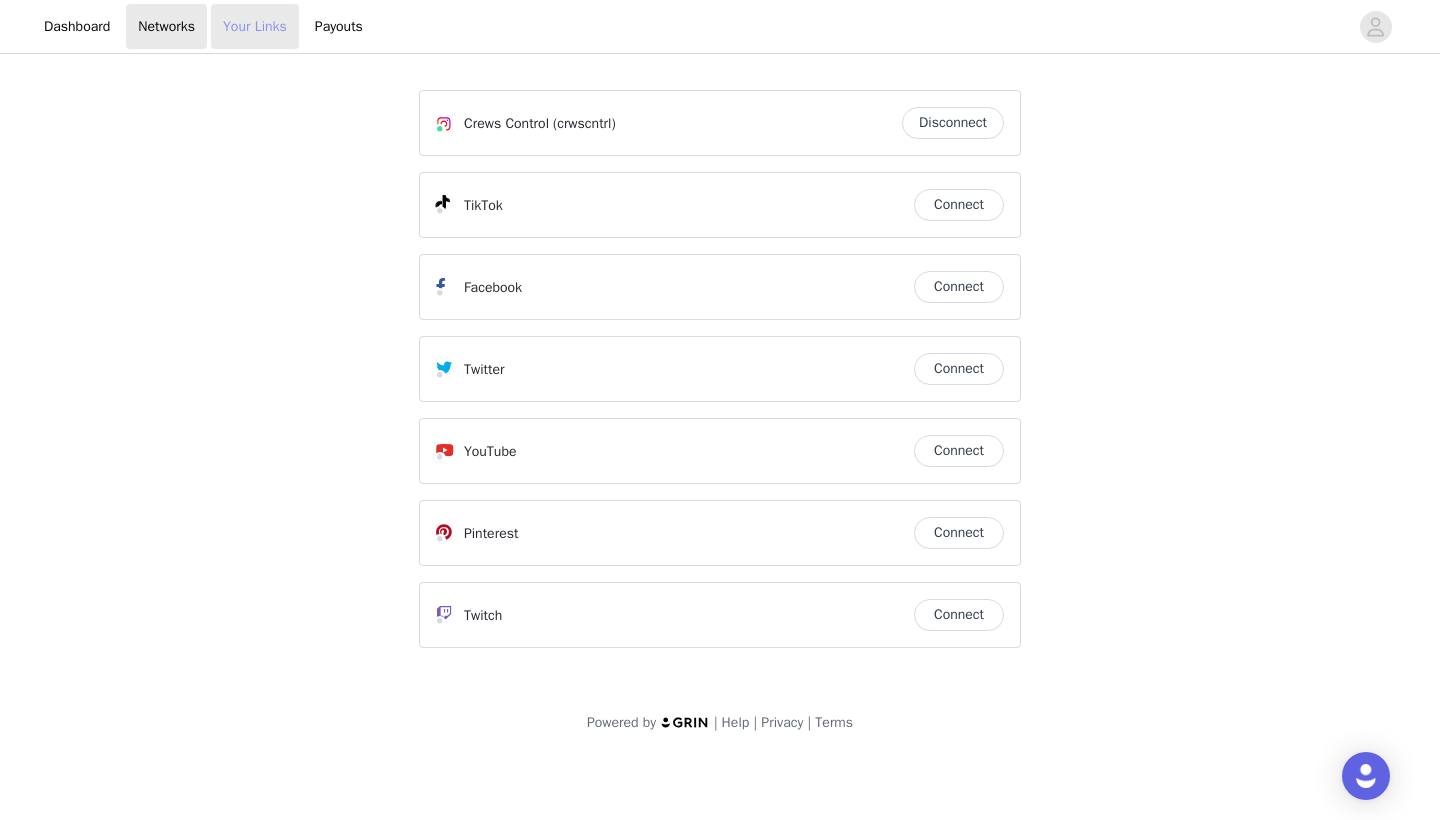 click on "Your Links" at bounding box center [255, 26] 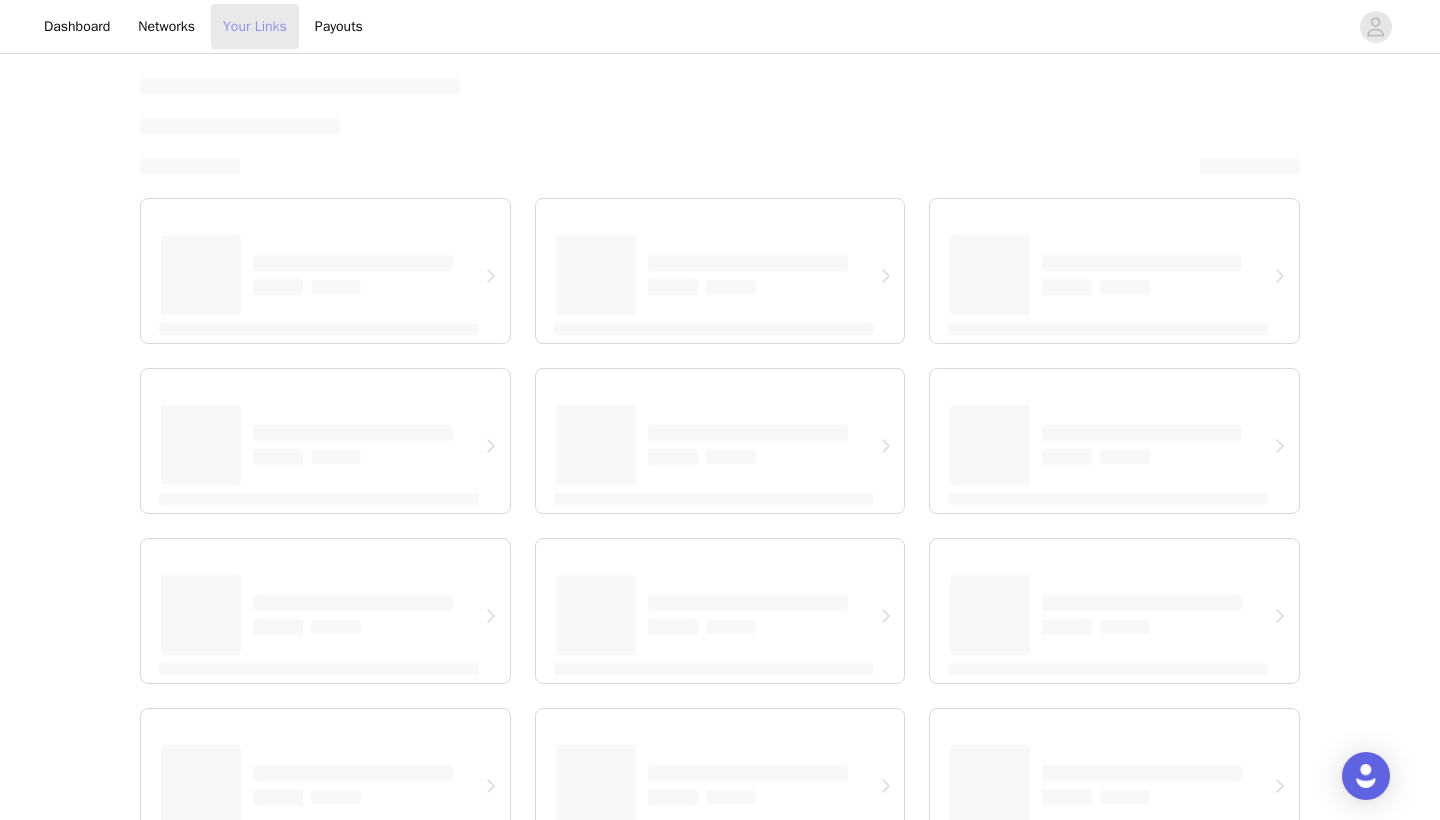select on "12" 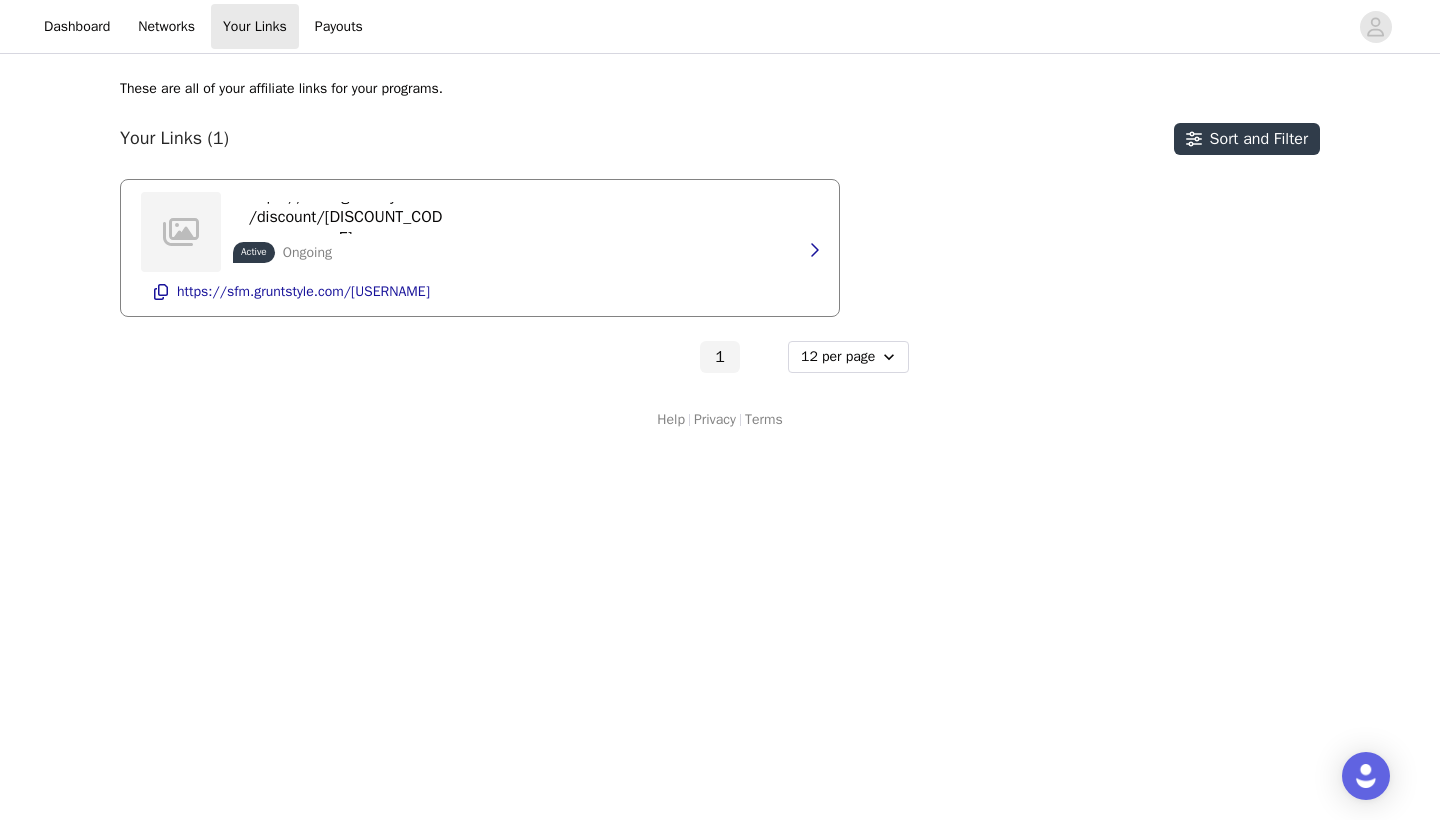 scroll, scrollTop: 0, scrollLeft: 0, axis: both 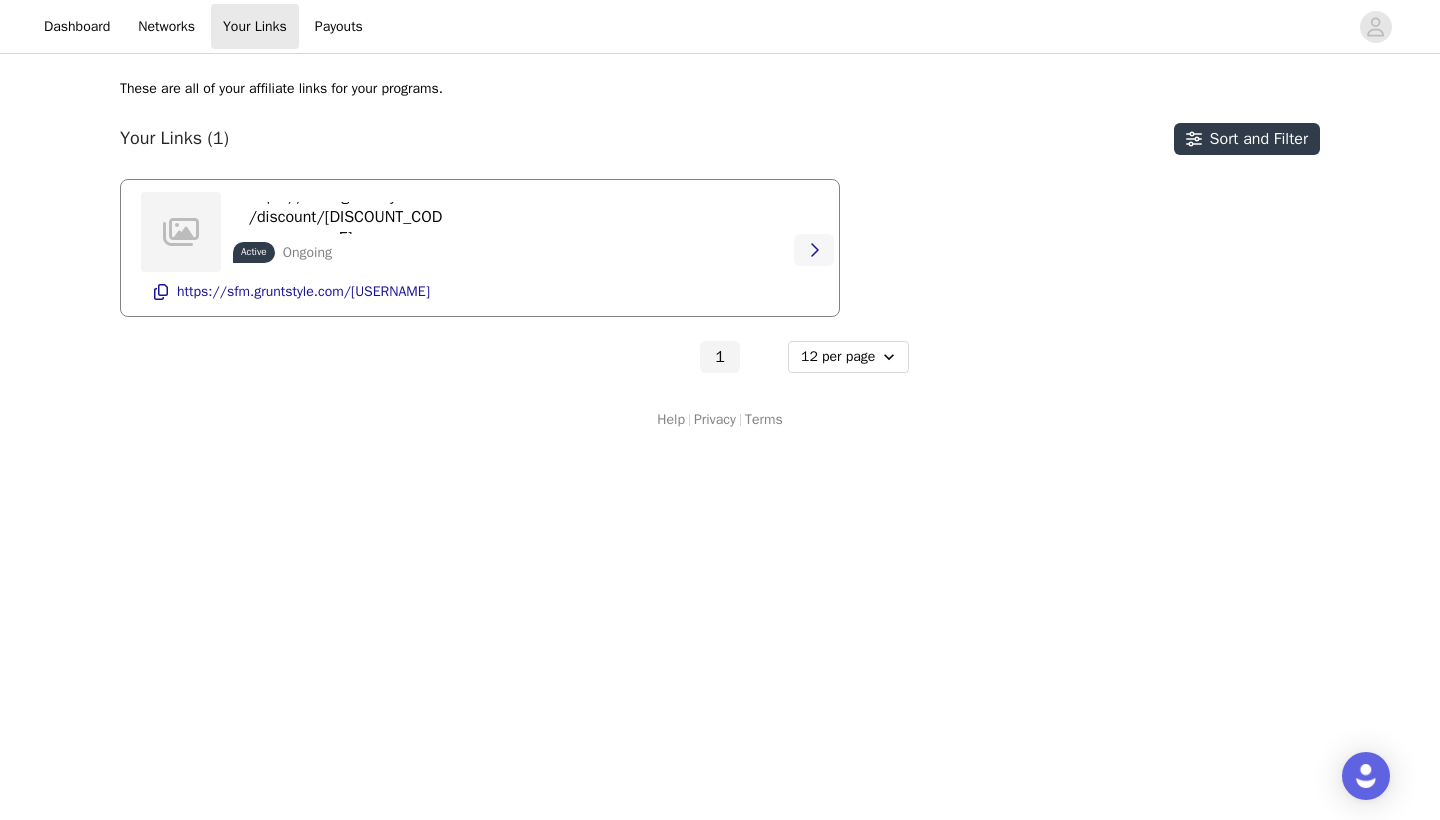 click 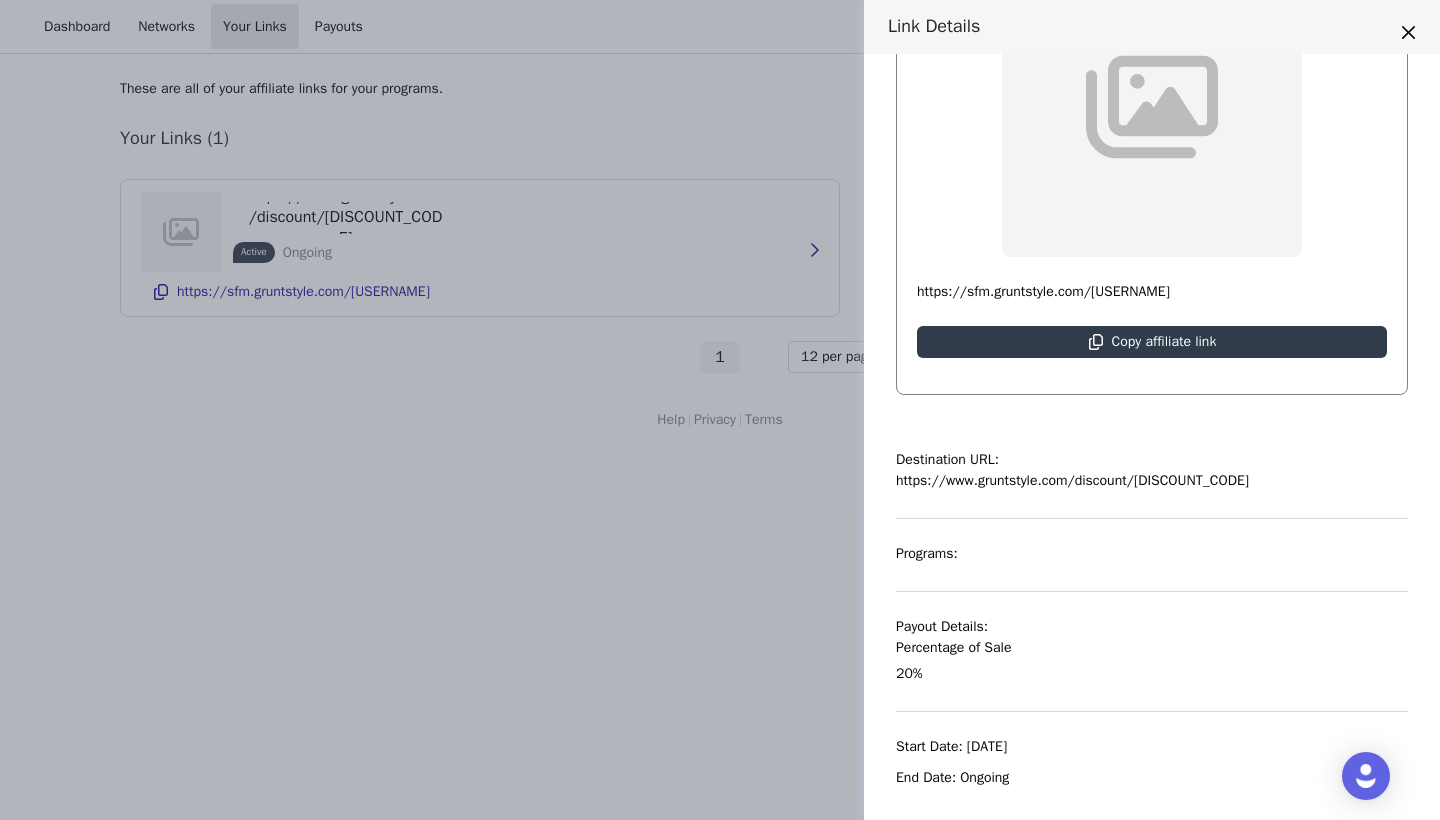 scroll, scrollTop: 260, scrollLeft: 0, axis: vertical 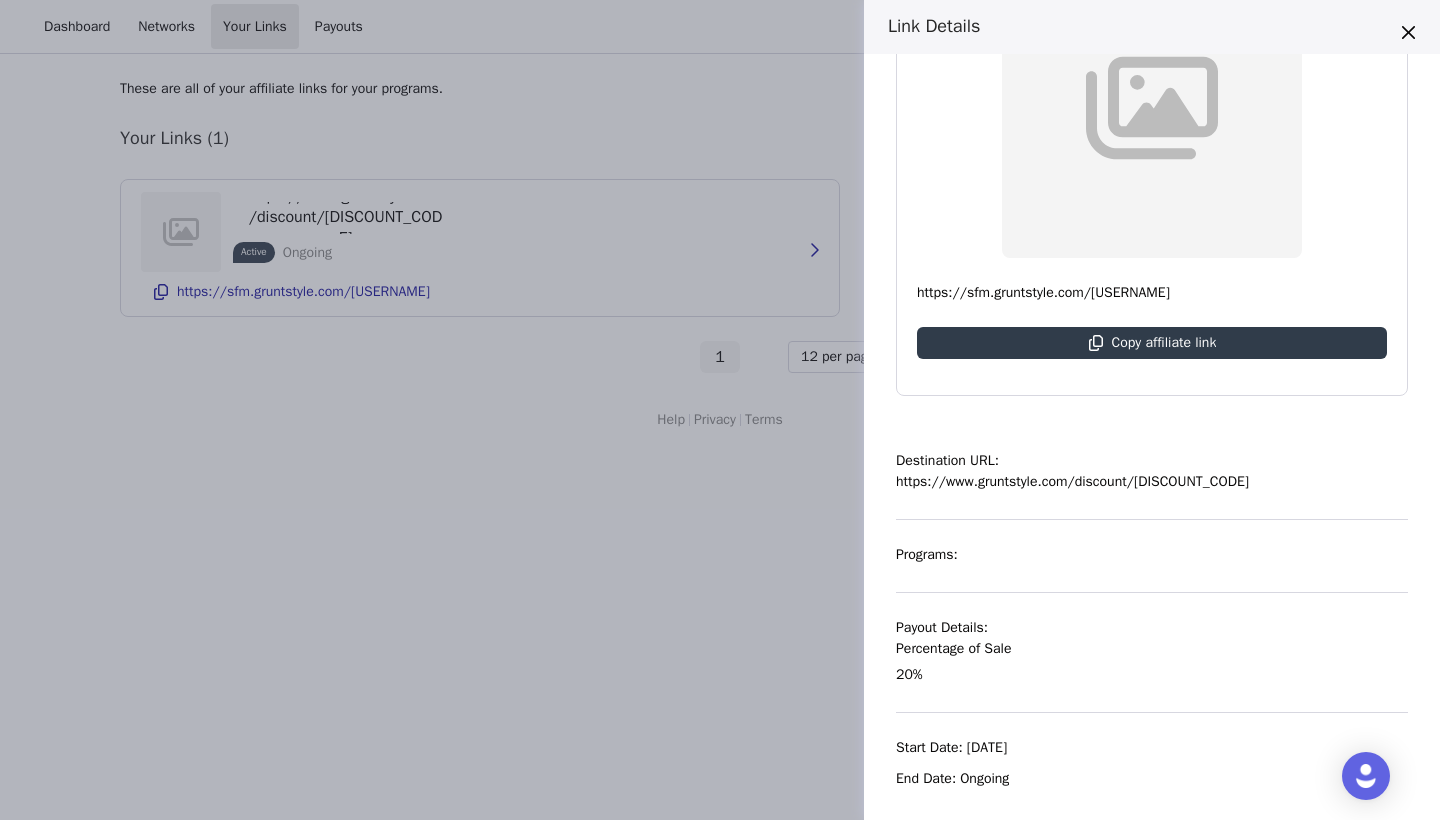 click on "Link Details https://www.gruntstyle.com/discount/[discount_code_group_5791] Active Ongoing https://sfm.gruntstyle.com/dewayne25 Copy affiliate link Destination URL: https://www.gruntstyle.com/discount/[discount_code_group_5791] Programs: Payout Details: Percentage of Sale 20% Start Date: Aug 18, 2021 End Date: Ongoing" at bounding box center (720, 410) 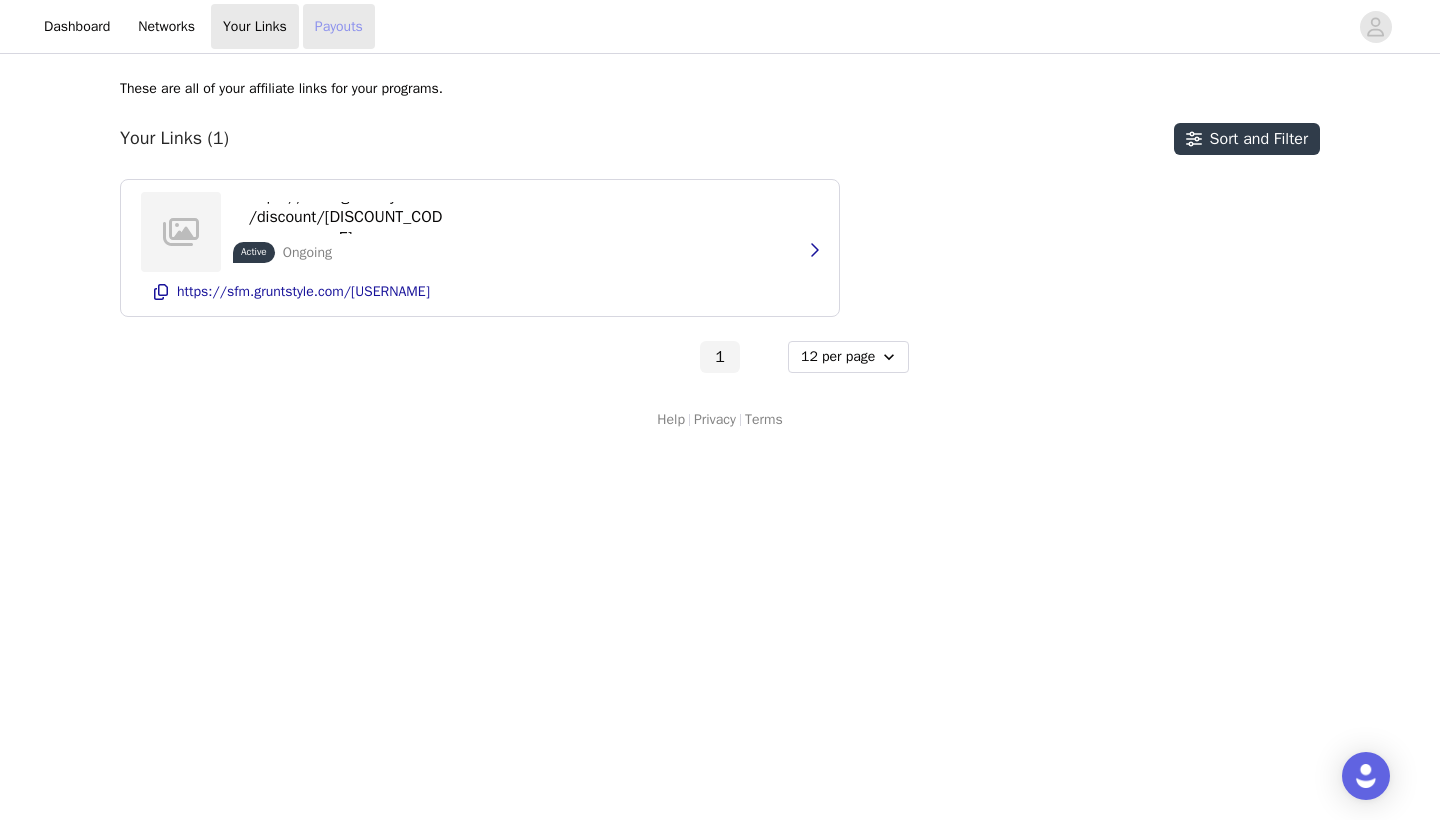 click on "Payouts" at bounding box center (339, 26) 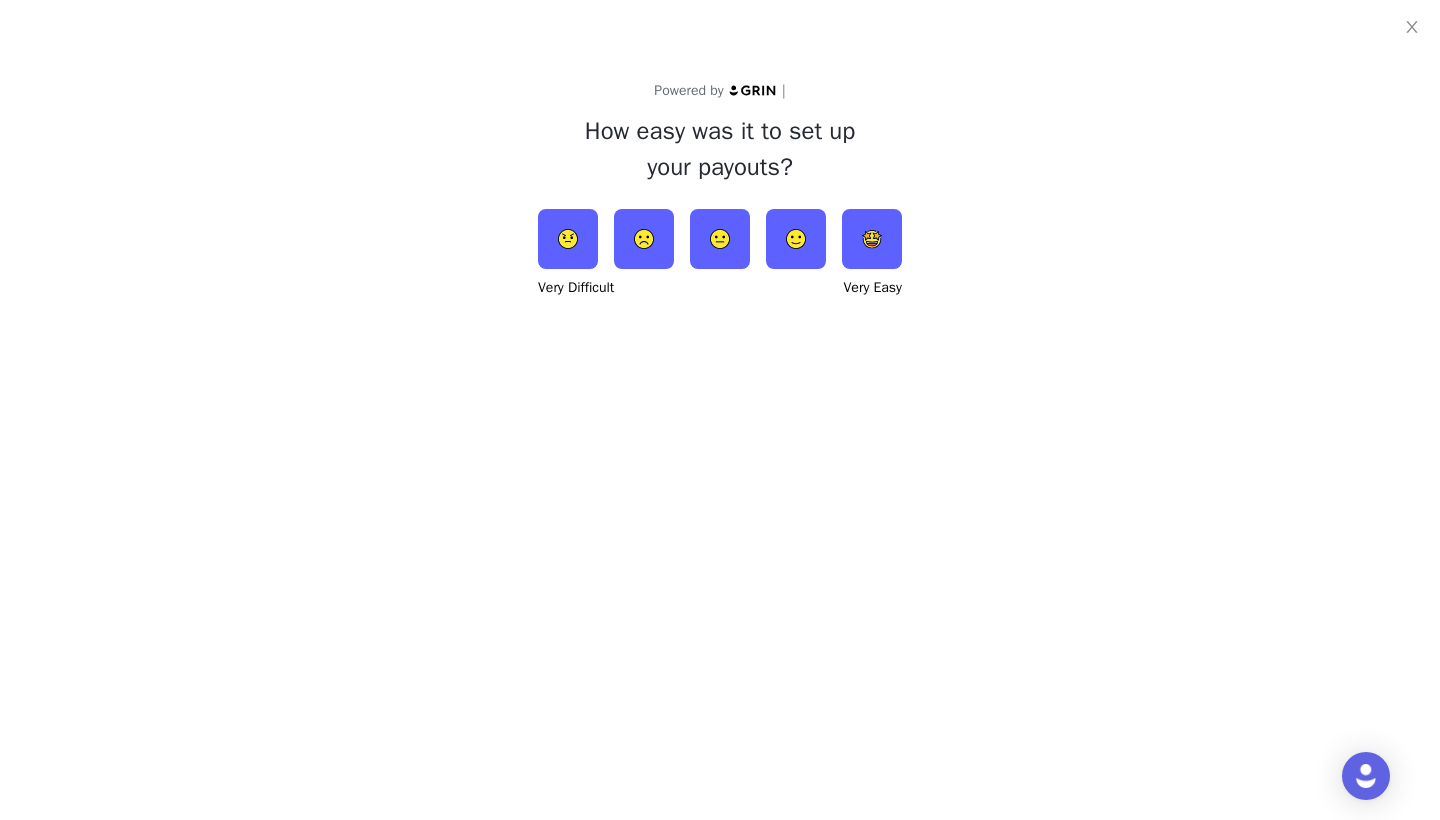 click at bounding box center (796, 239) 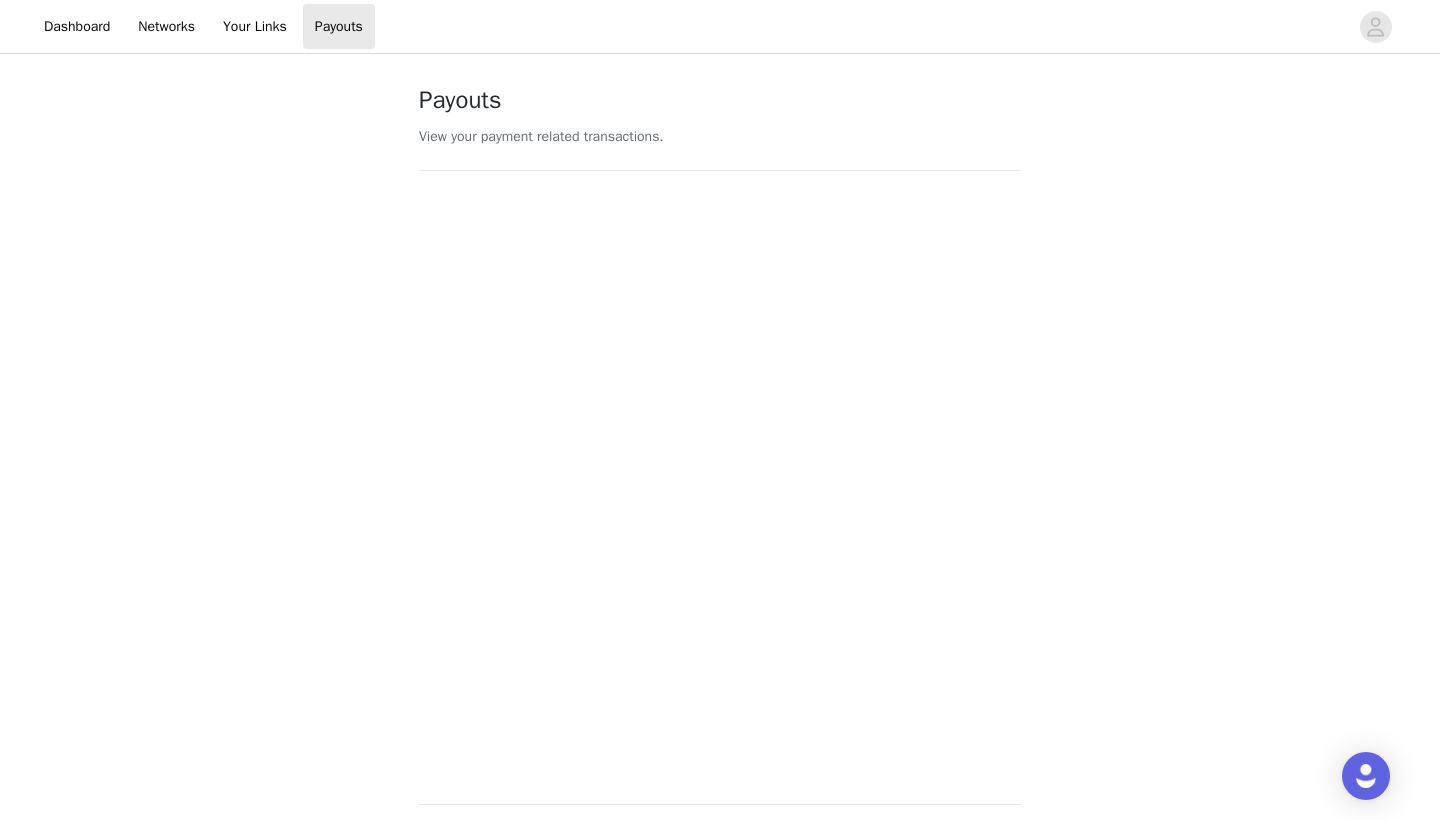 scroll, scrollTop: 0, scrollLeft: 0, axis: both 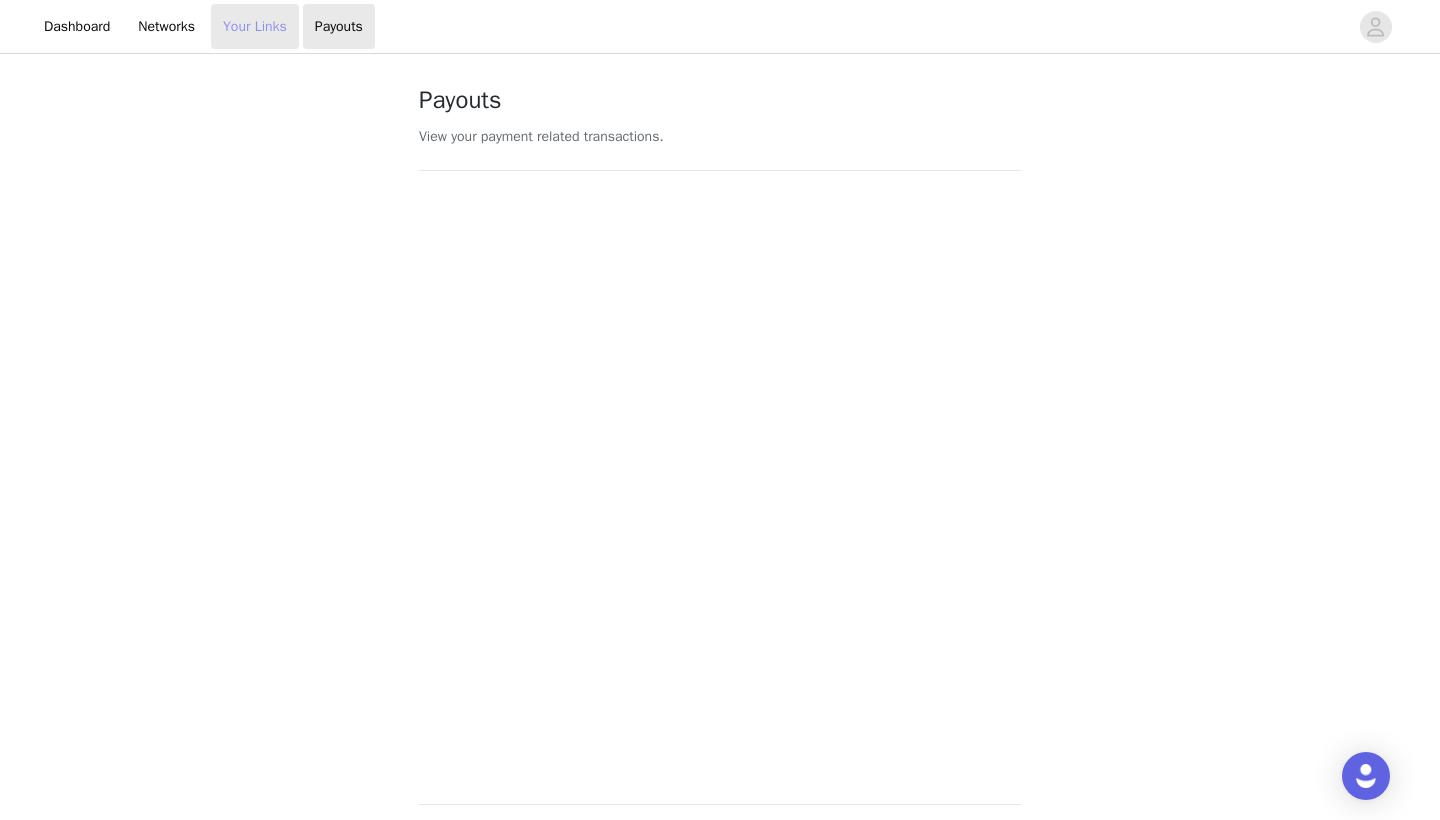 click on "Your Links" at bounding box center [255, 26] 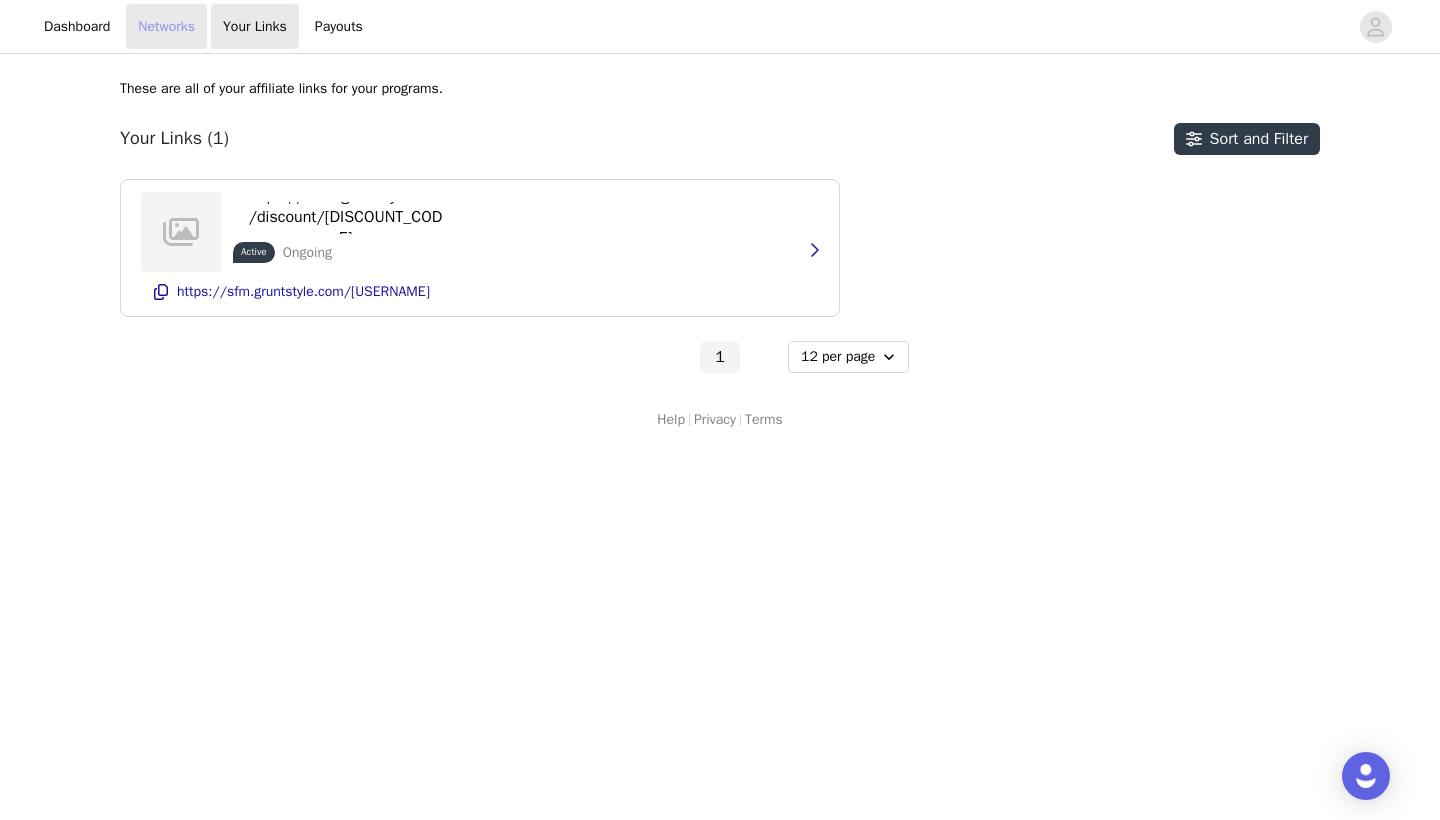 click on "Networks" at bounding box center (166, 26) 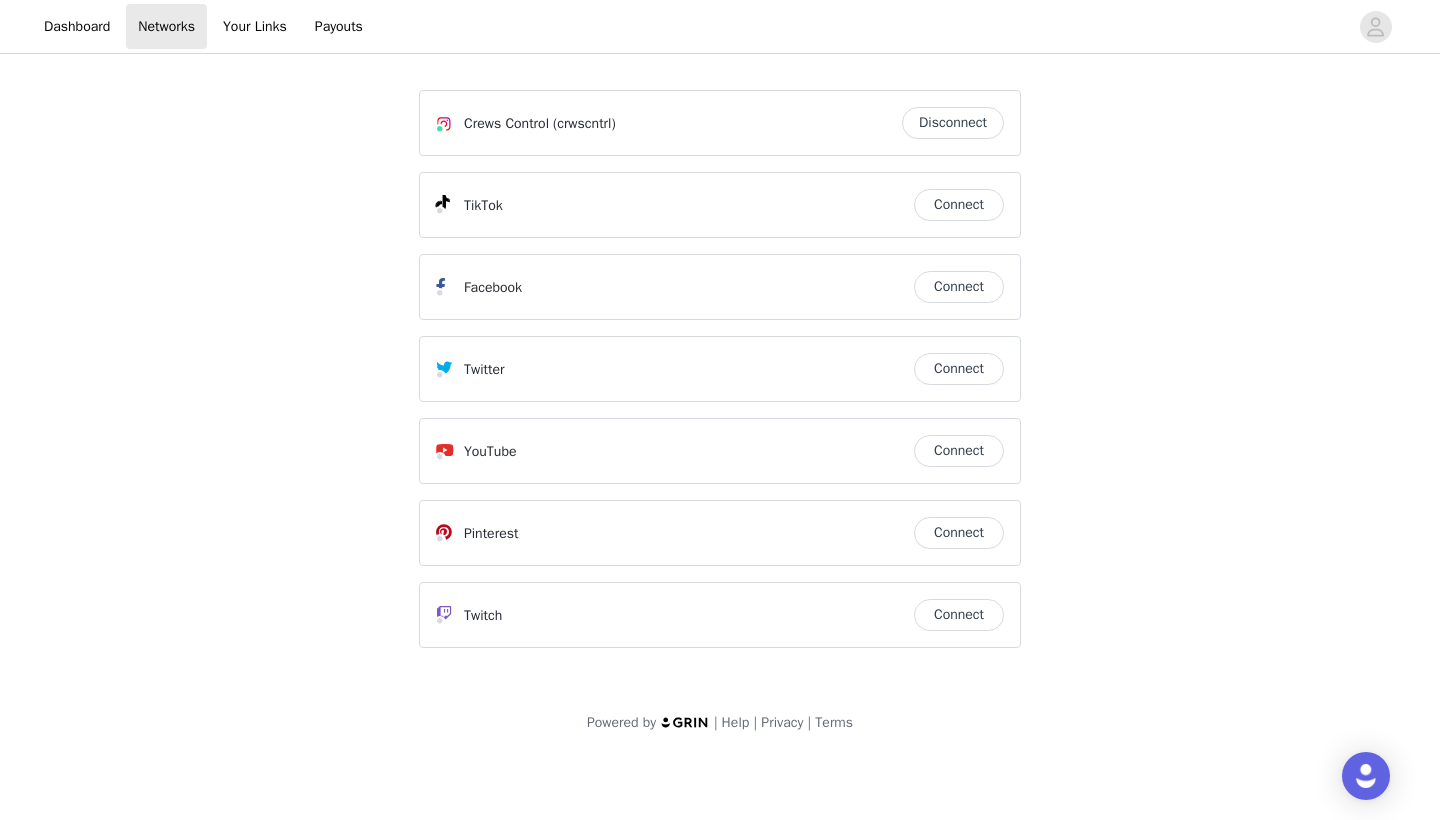 click on "Connect" at bounding box center [959, 205] 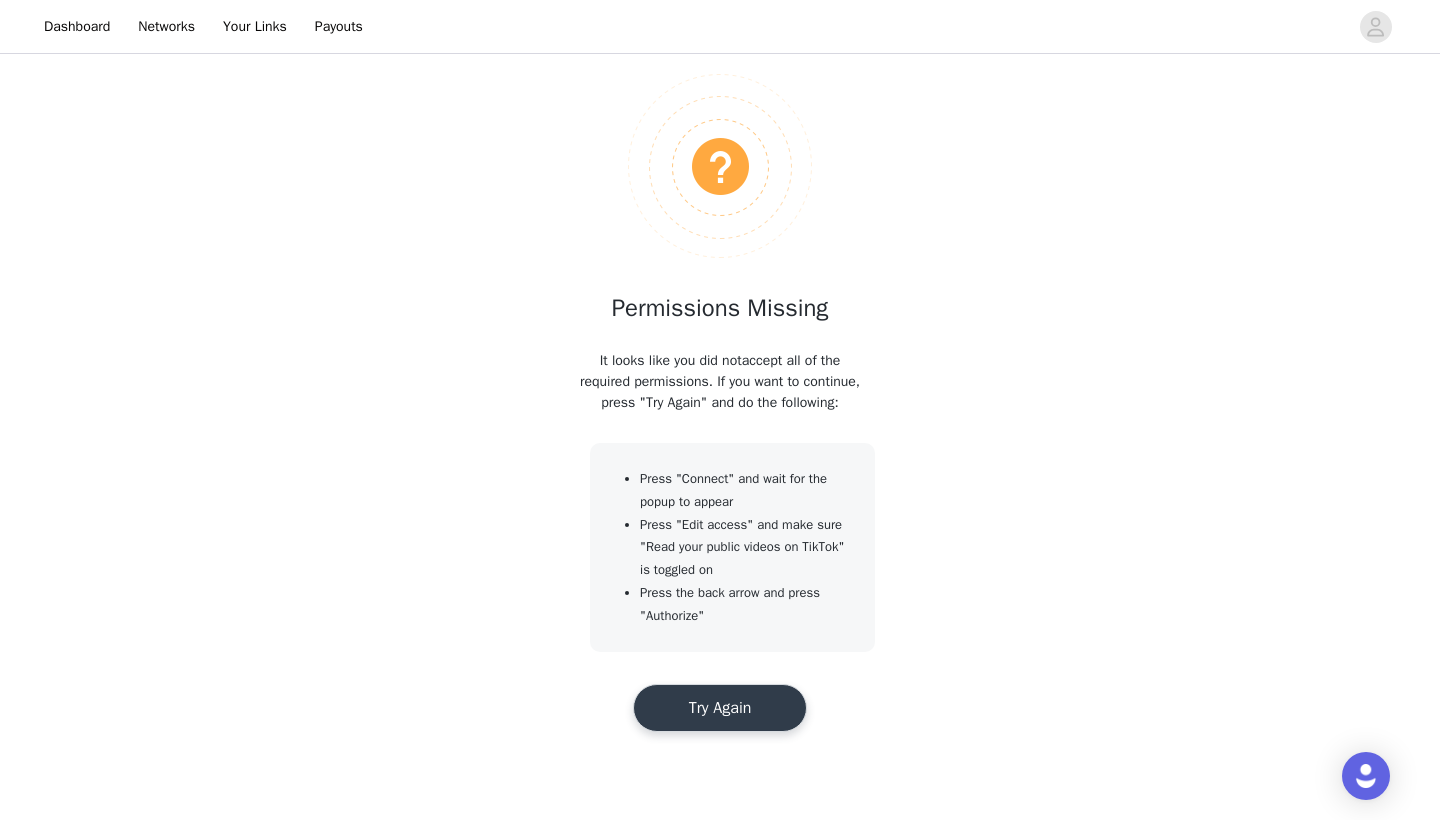 scroll, scrollTop: 45, scrollLeft: 0, axis: vertical 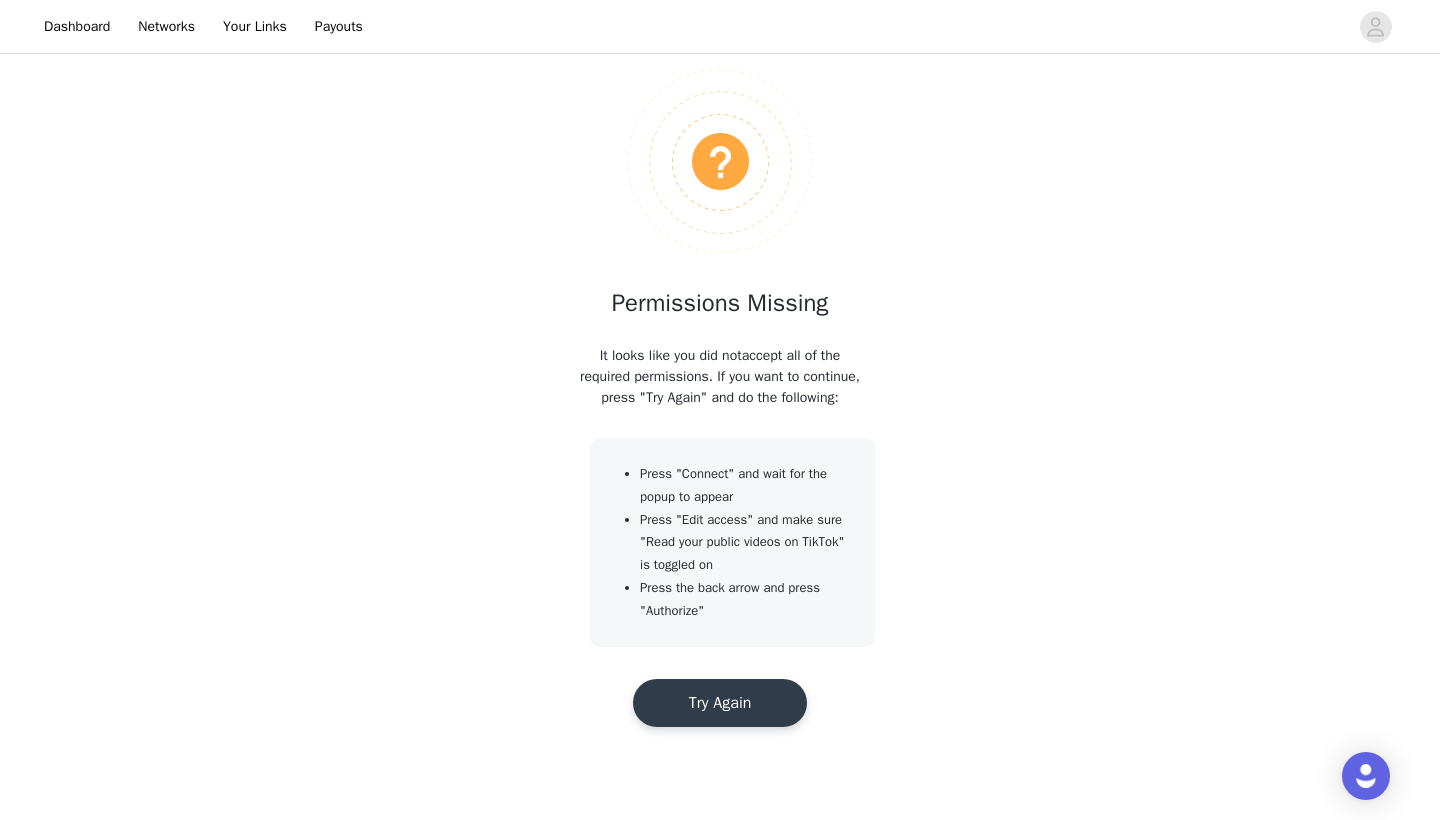 click on "Try Again" at bounding box center (720, 703) 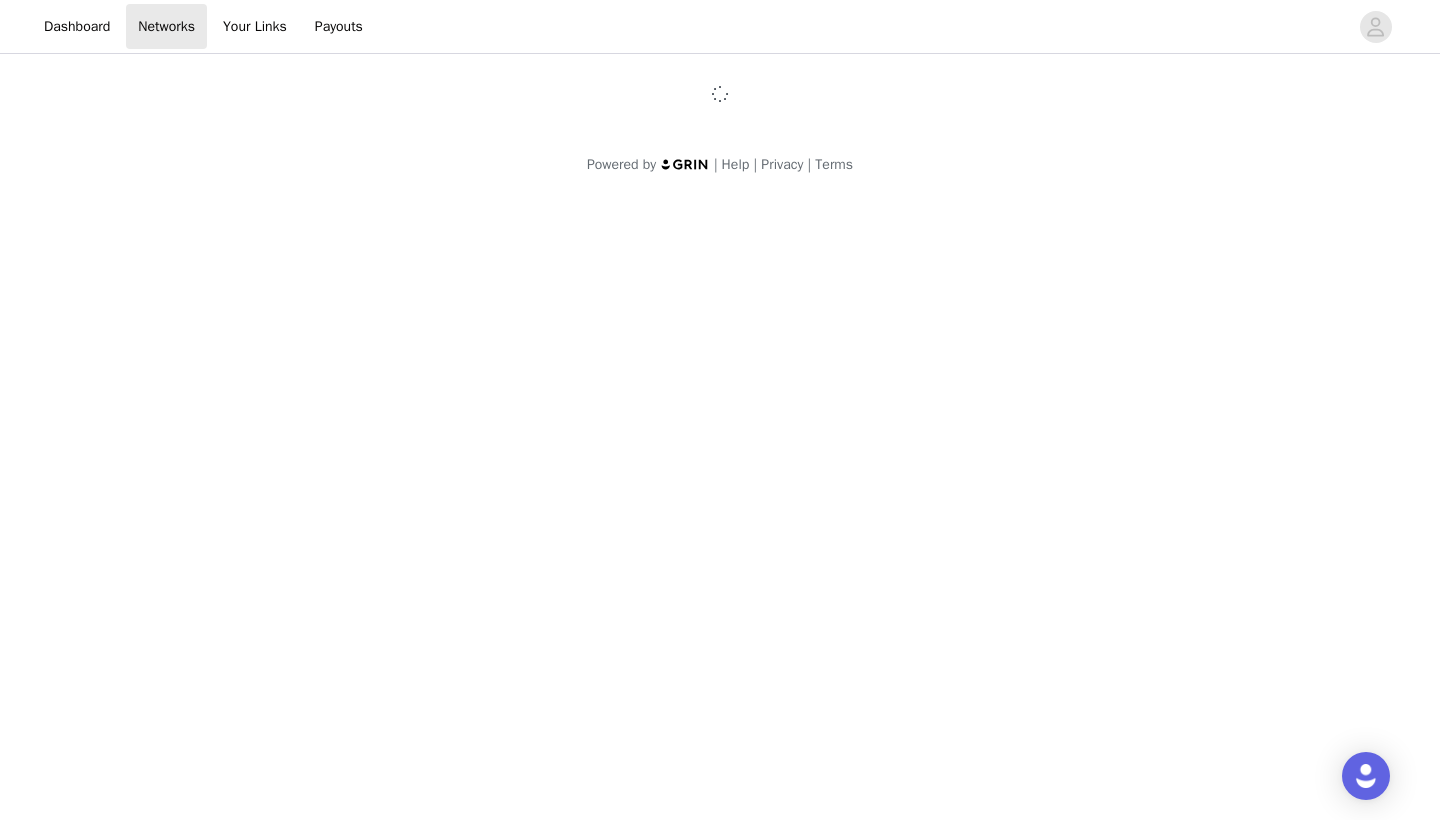 scroll, scrollTop: 0, scrollLeft: 0, axis: both 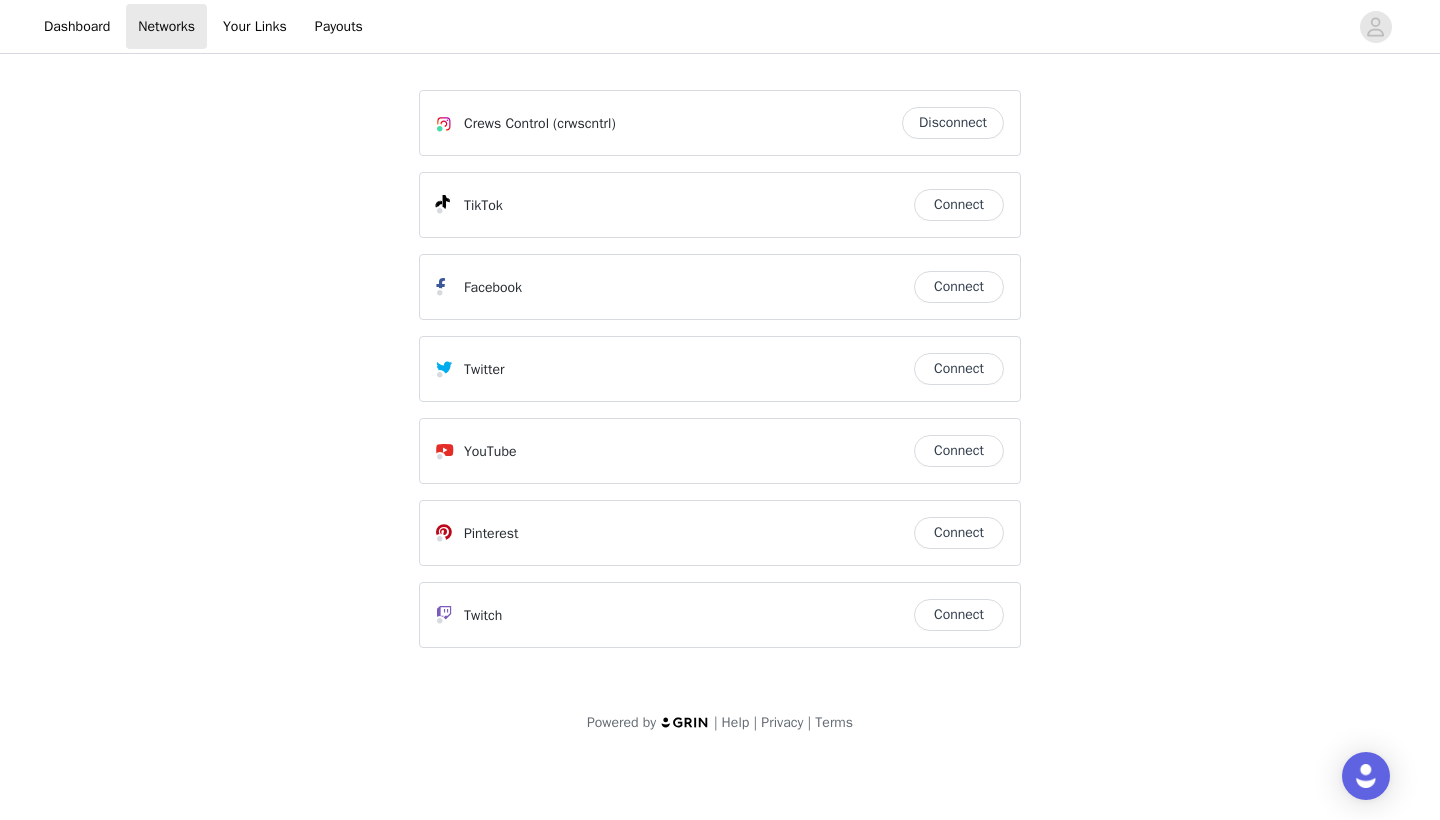 click on "Connect" at bounding box center (959, 205) 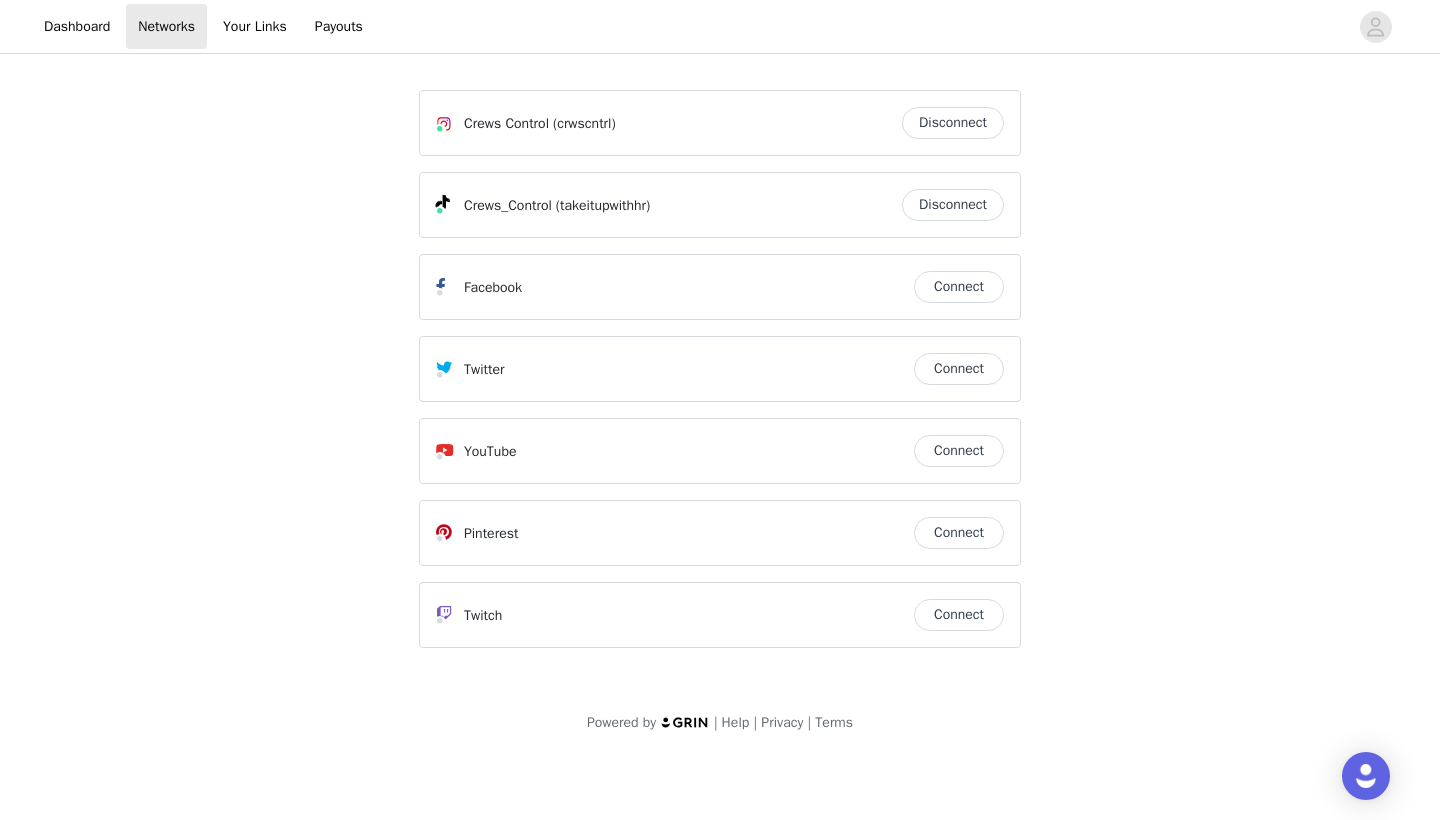 scroll, scrollTop: 0, scrollLeft: 0, axis: both 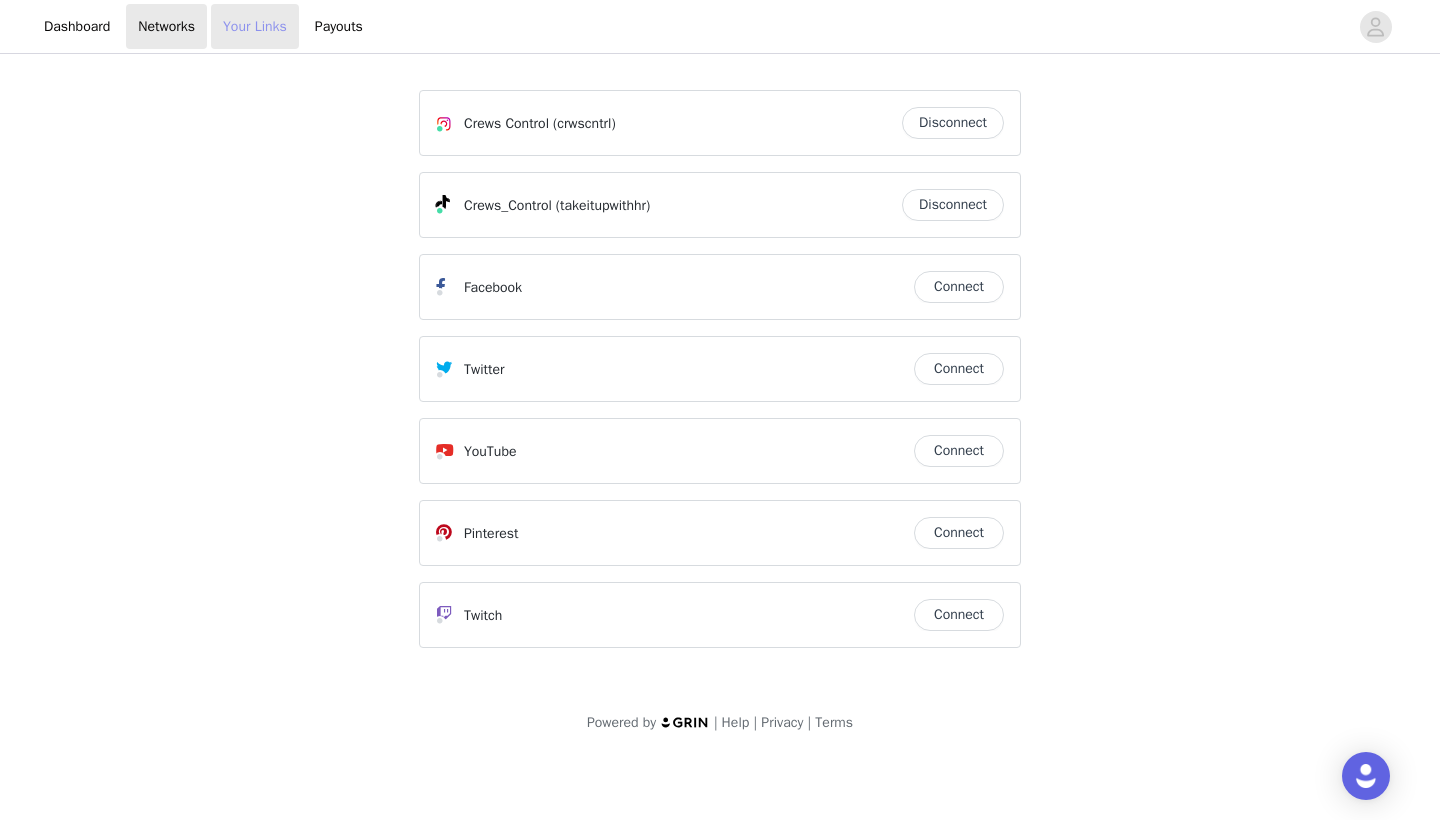 click on "Your Links" at bounding box center [255, 26] 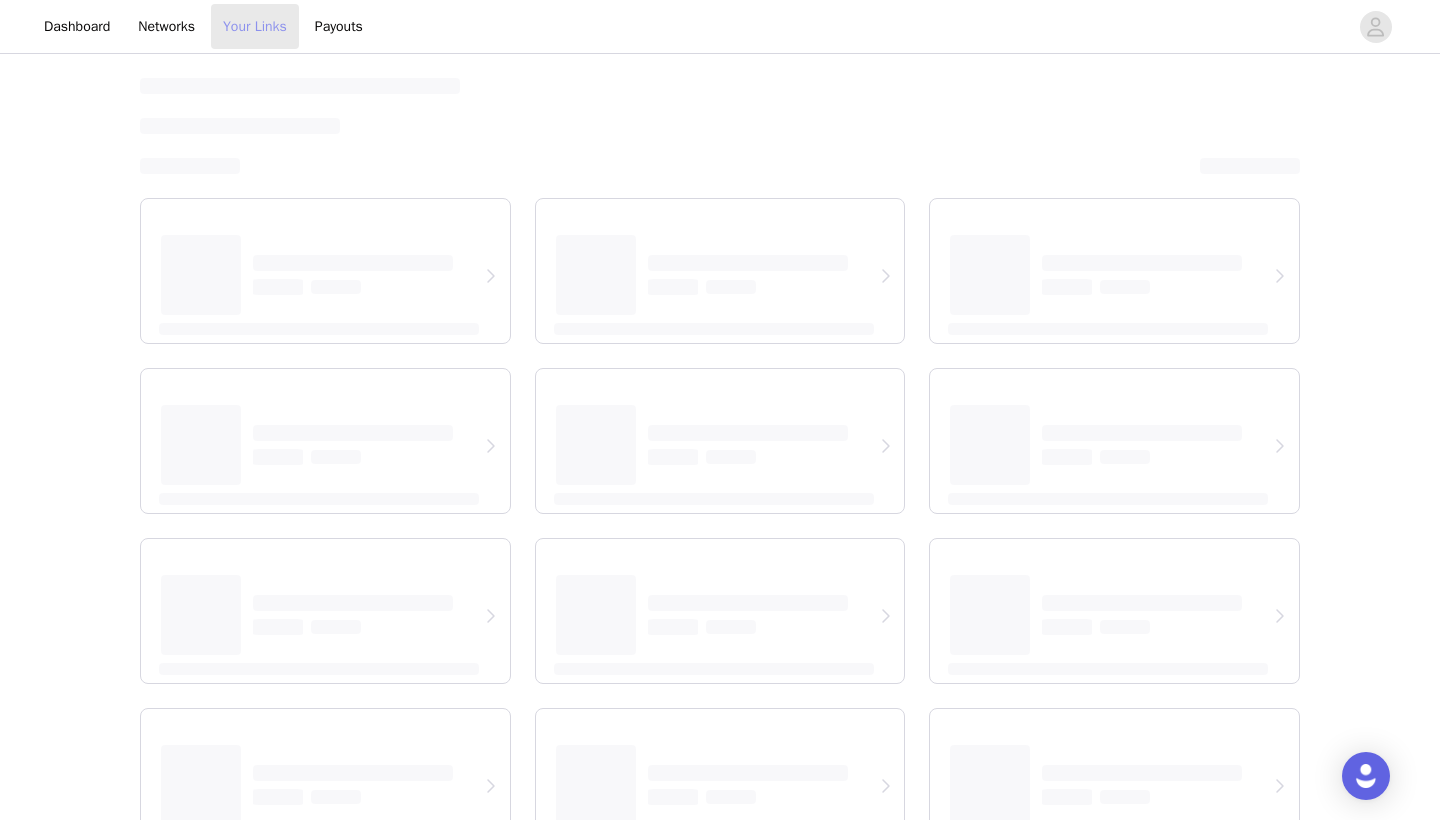 select on "12" 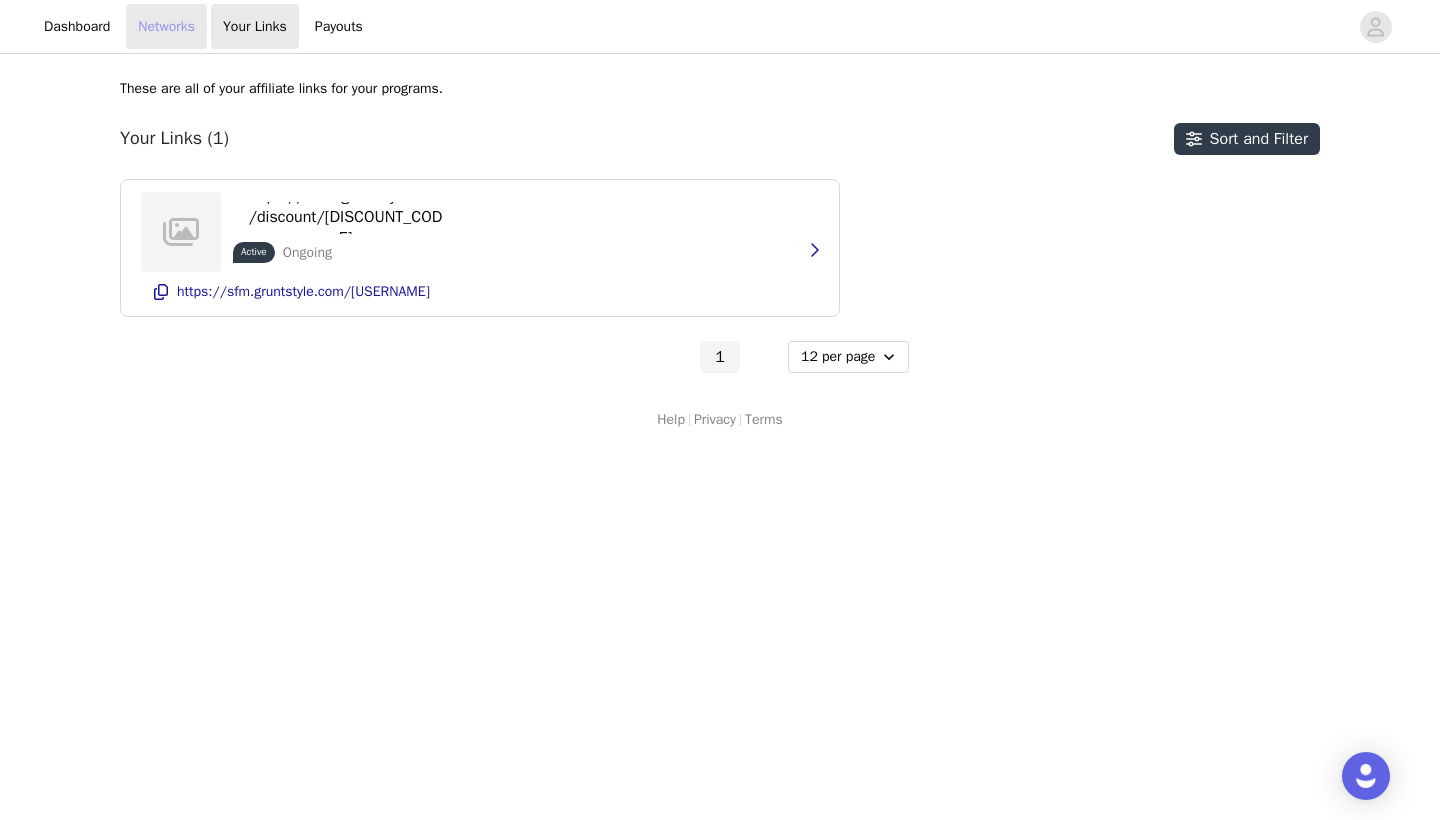 click on "Networks" at bounding box center (166, 26) 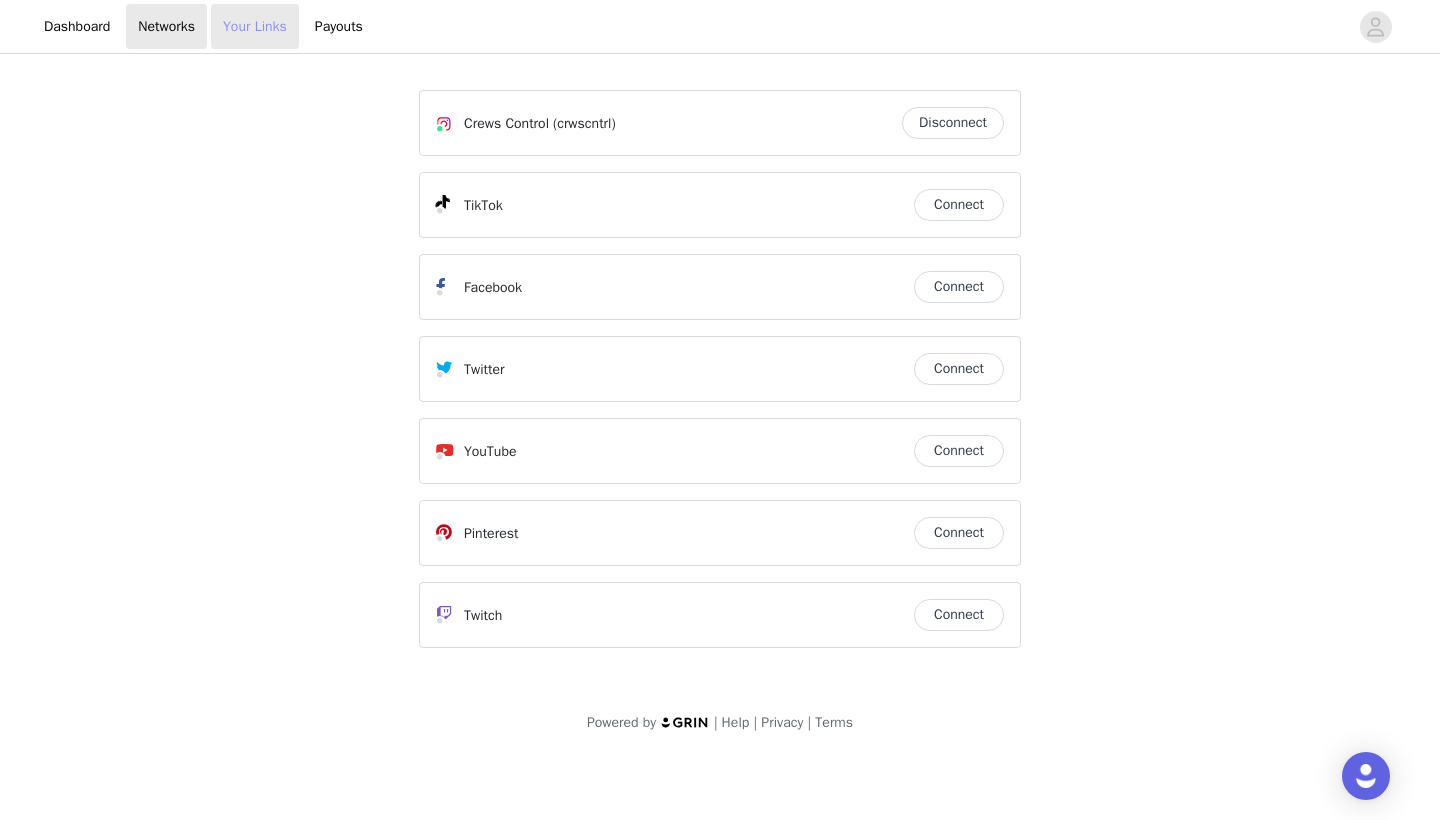 click on "Your Links" at bounding box center (255, 26) 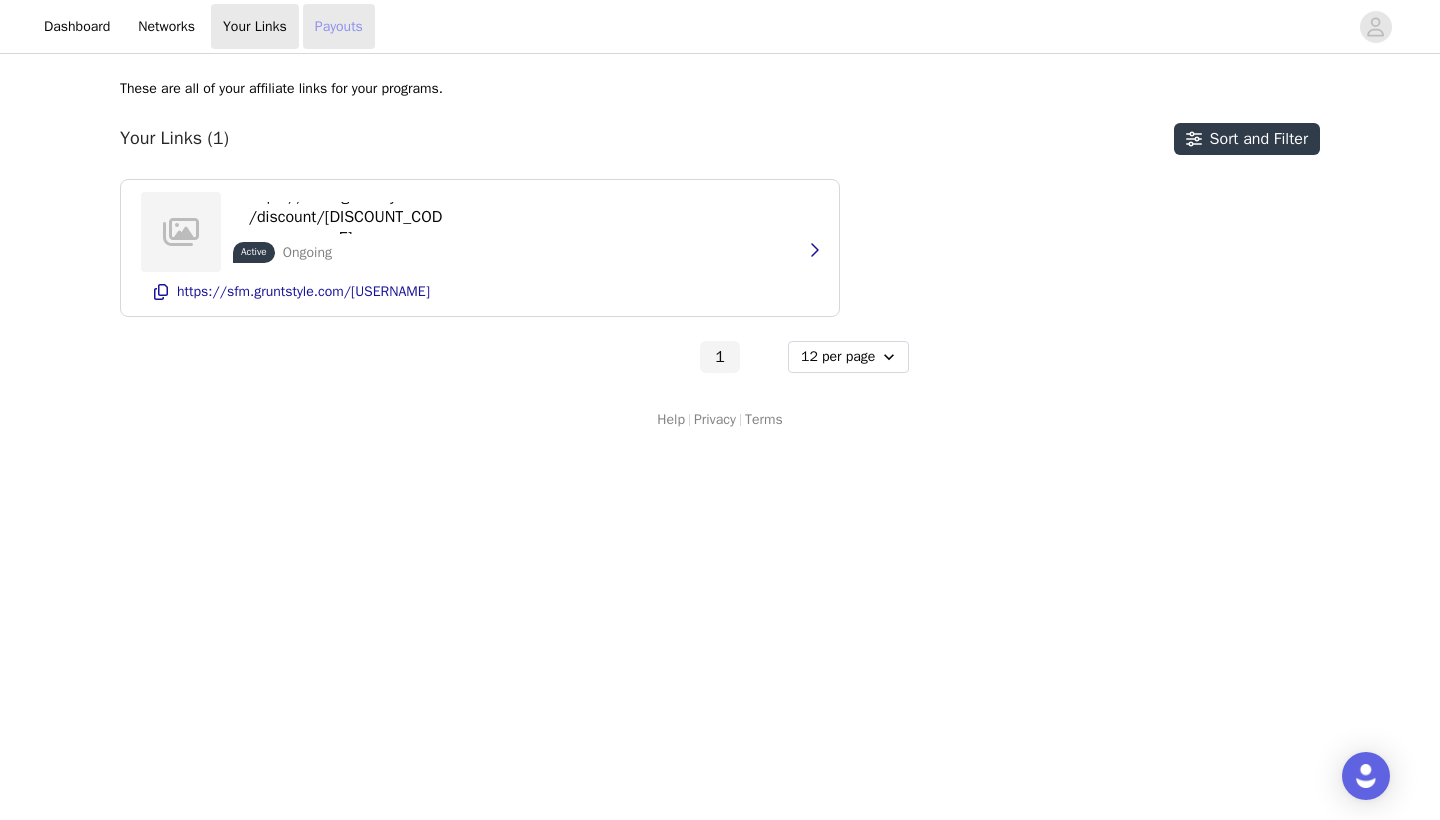 click on "Payouts" at bounding box center (339, 26) 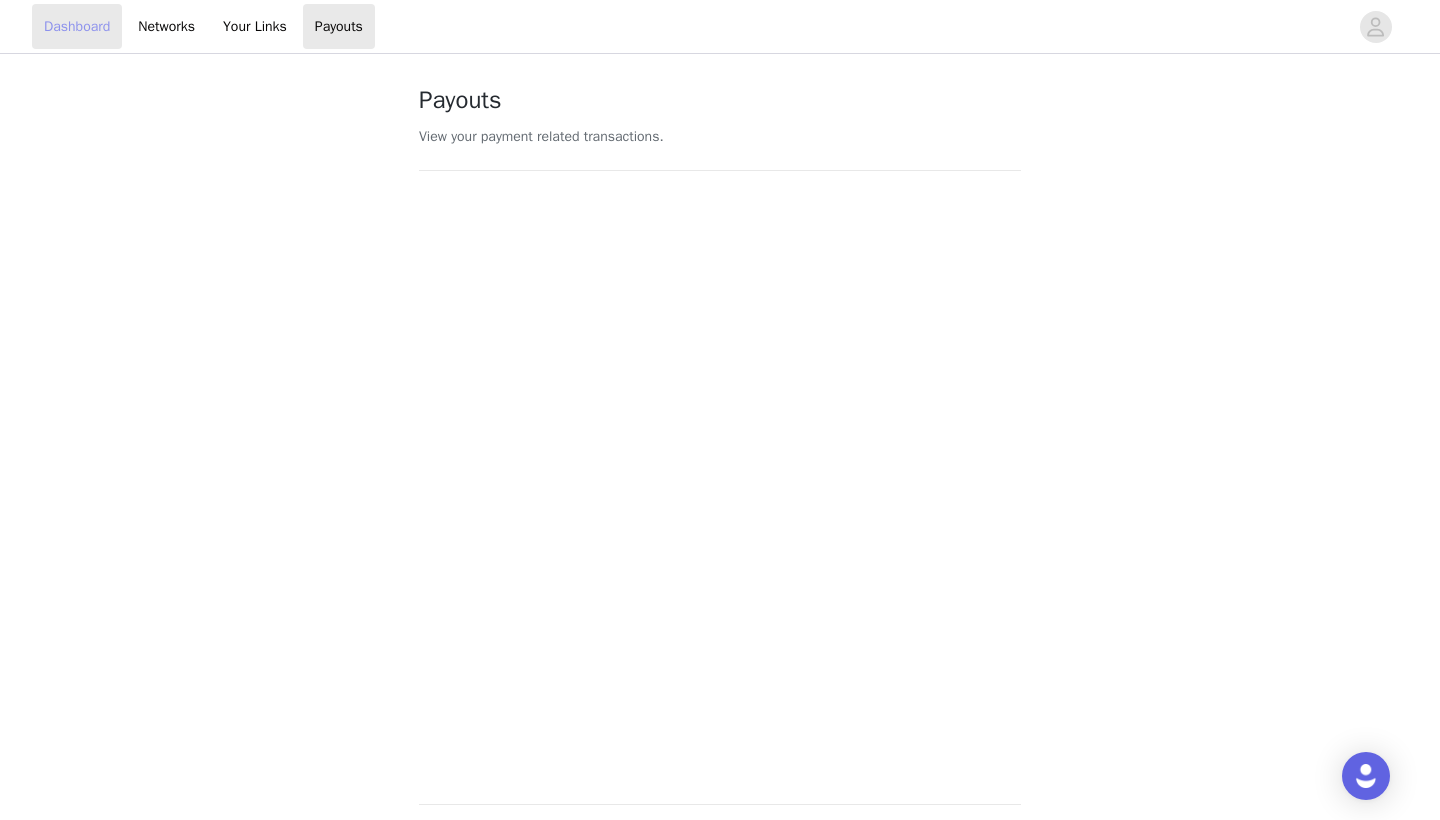 click on "Dashboard" at bounding box center (77, 26) 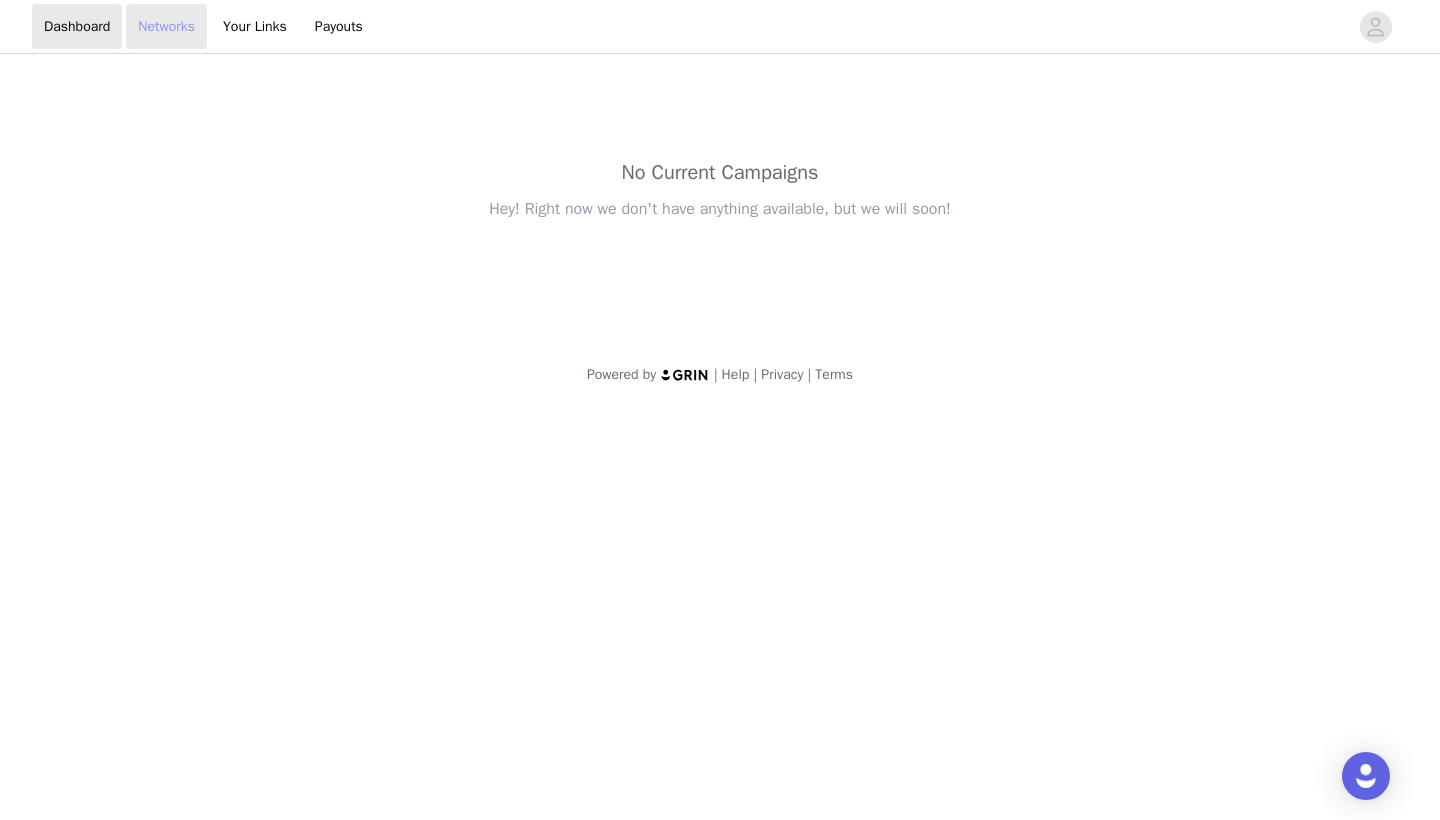 click on "Networks" at bounding box center (166, 26) 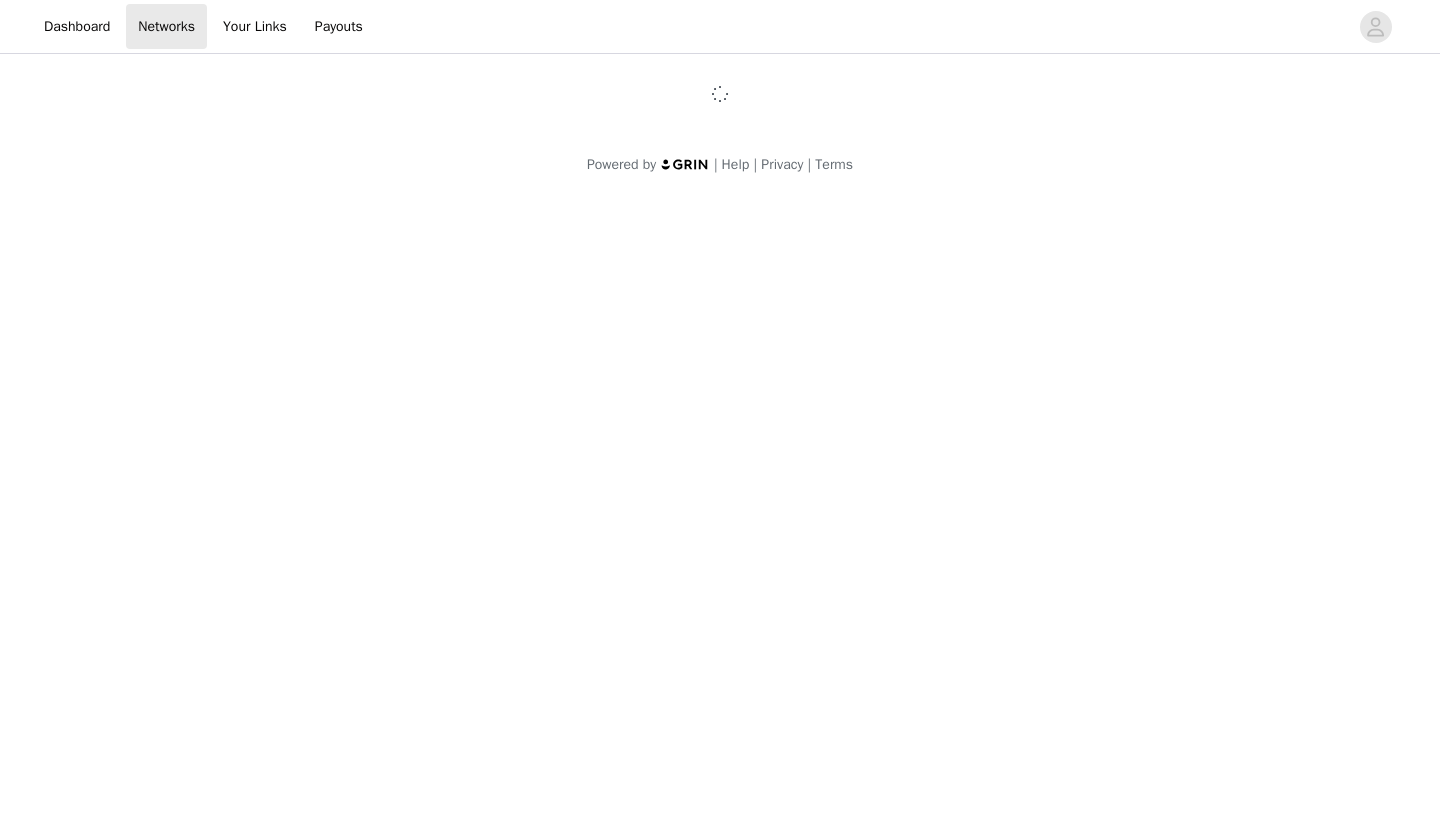 scroll, scrollTop: 0, scrollLeft: 0, axis: both 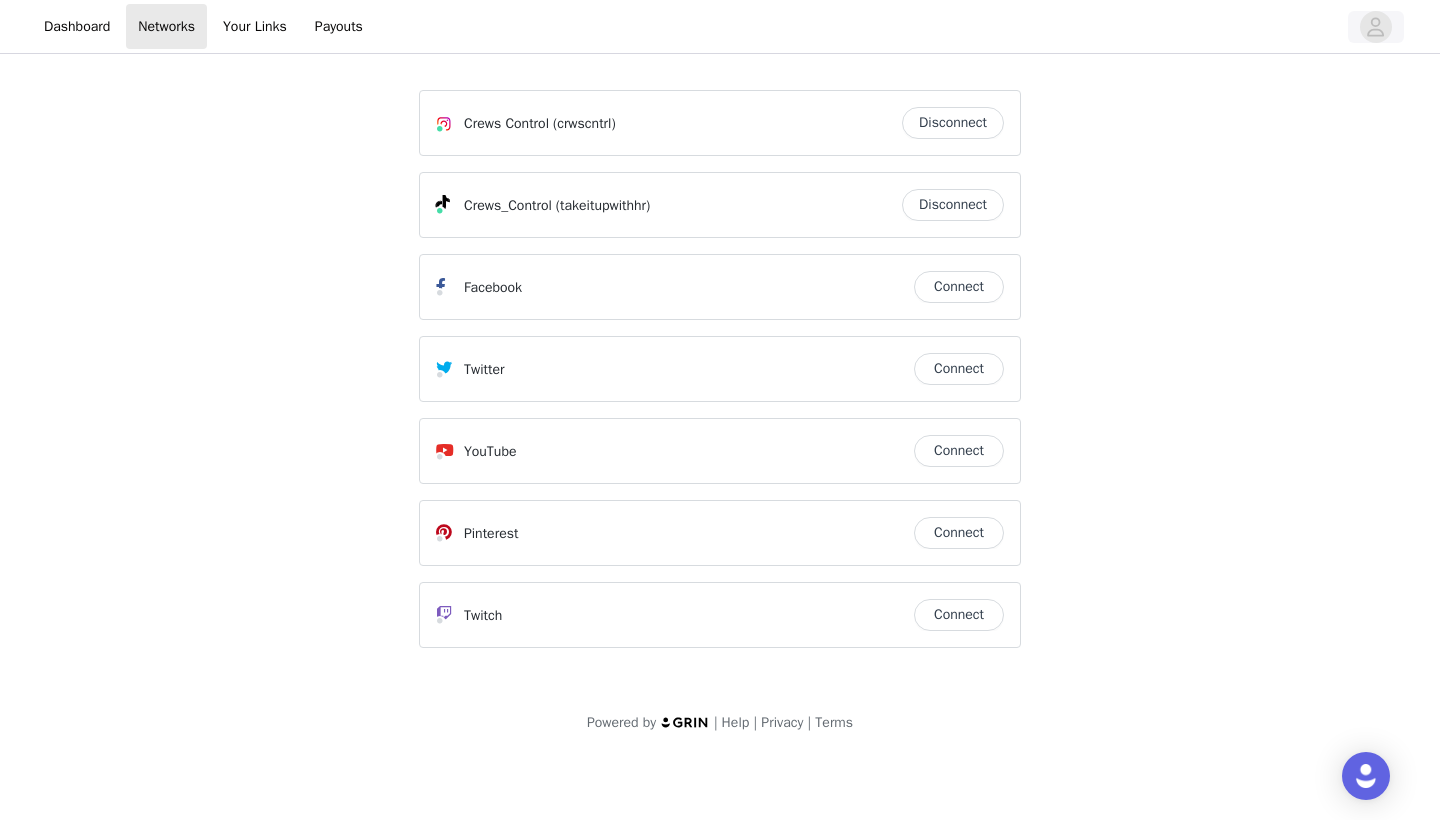 click 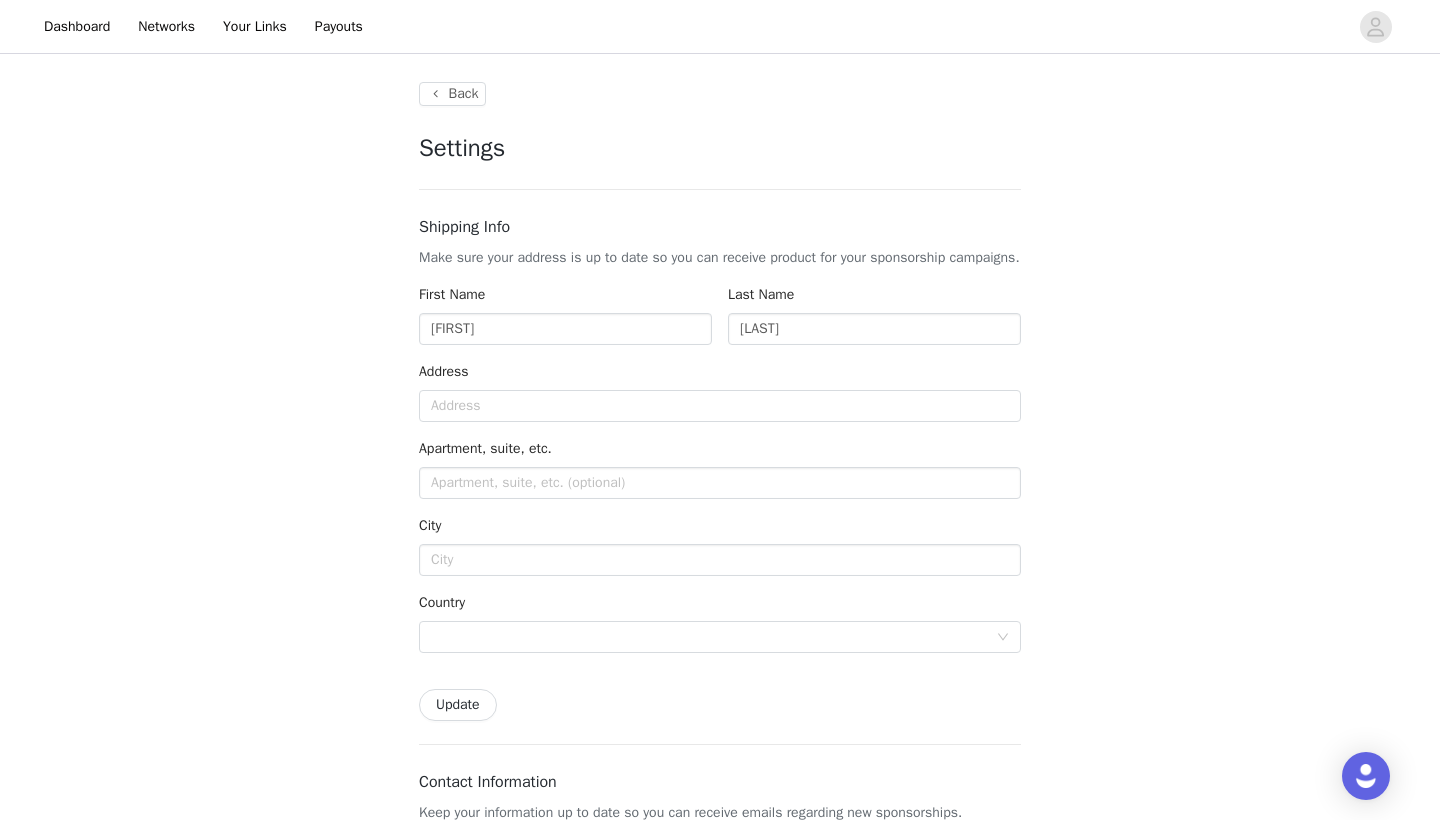 type on "+1 (United States)" 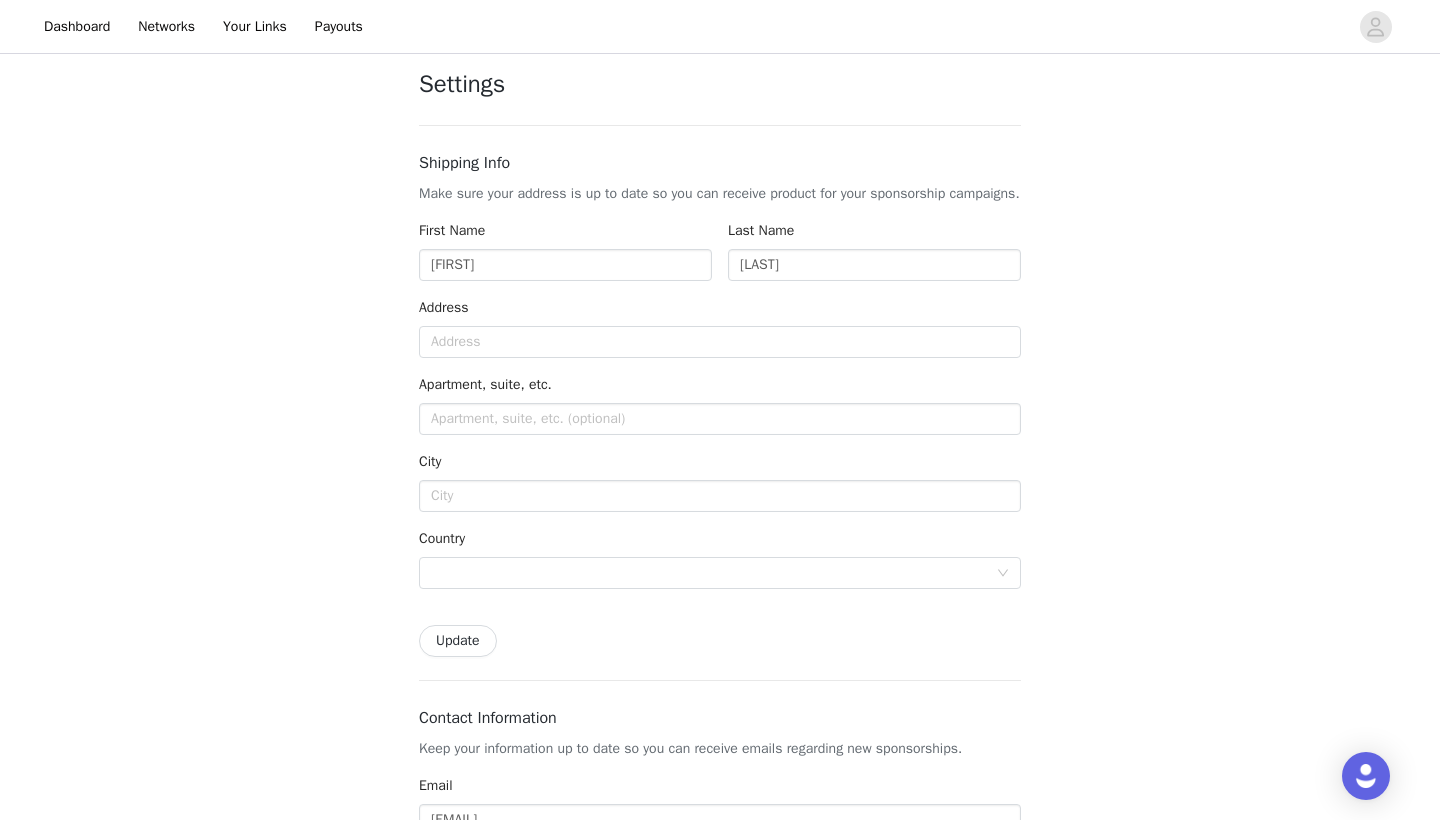 scroll, scrollTop: 68, scrollLeft: 0, axis: vertical 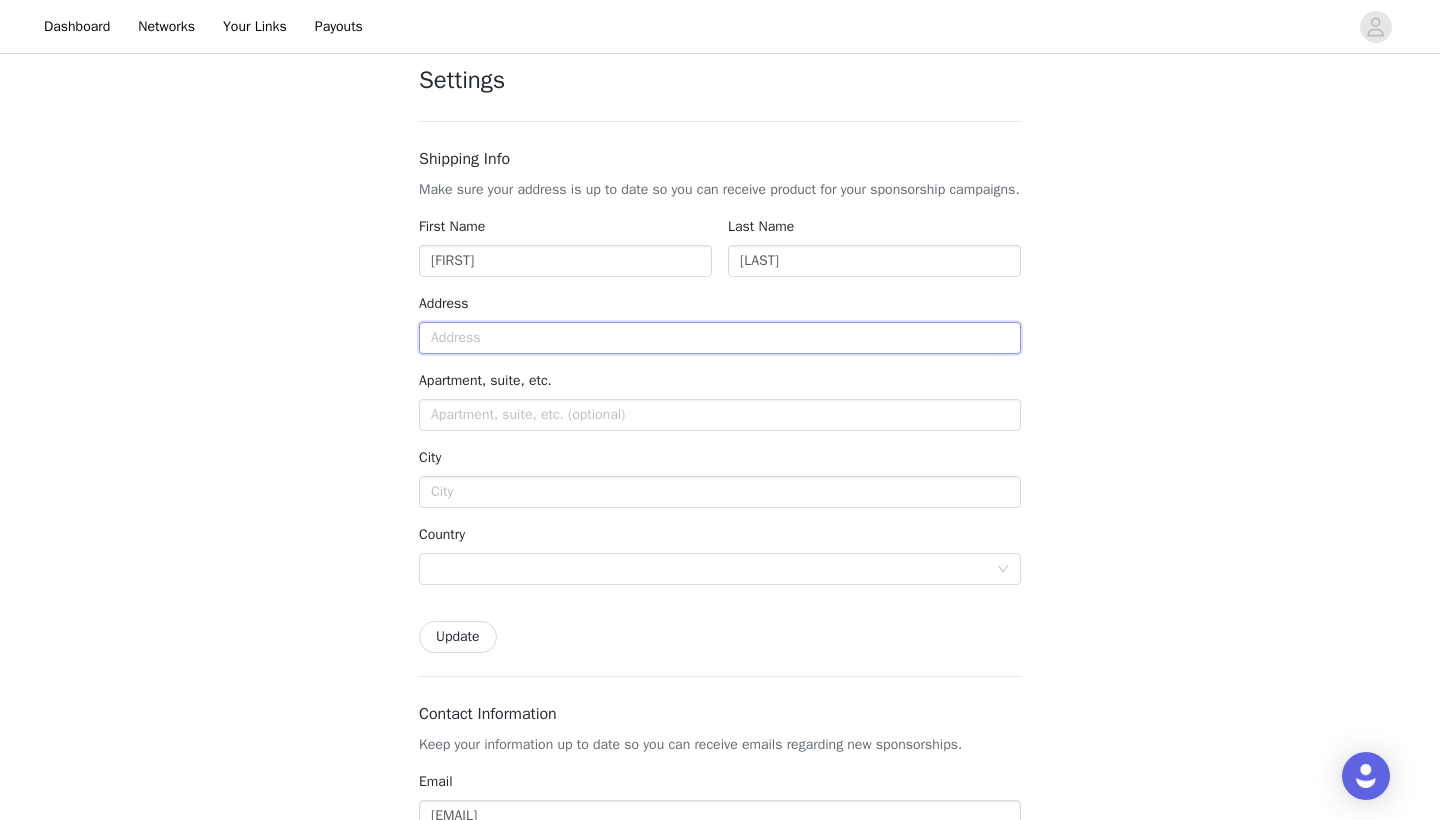 type on "[NUMBER] [STREET]." 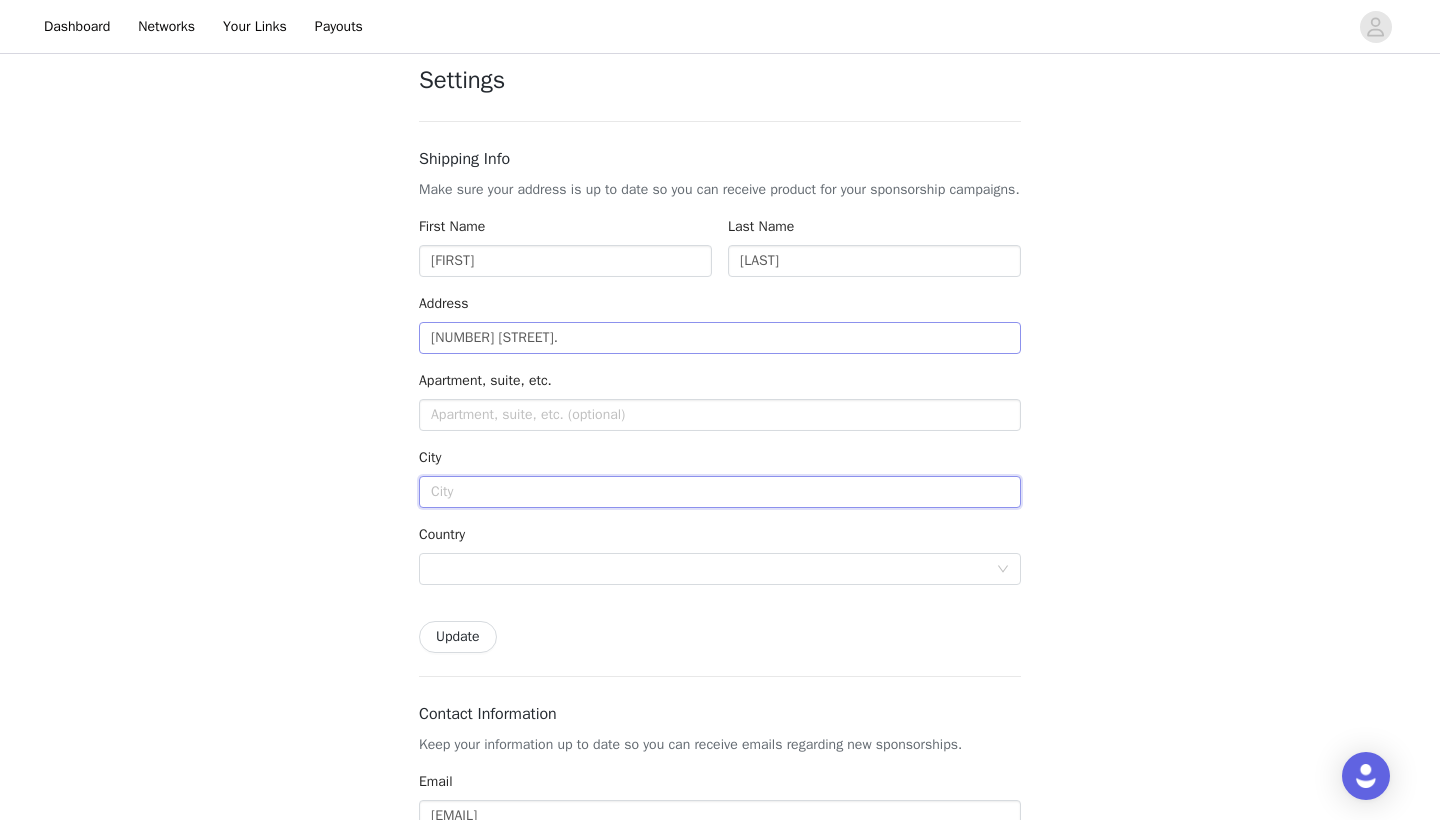 type on "[CITY]" 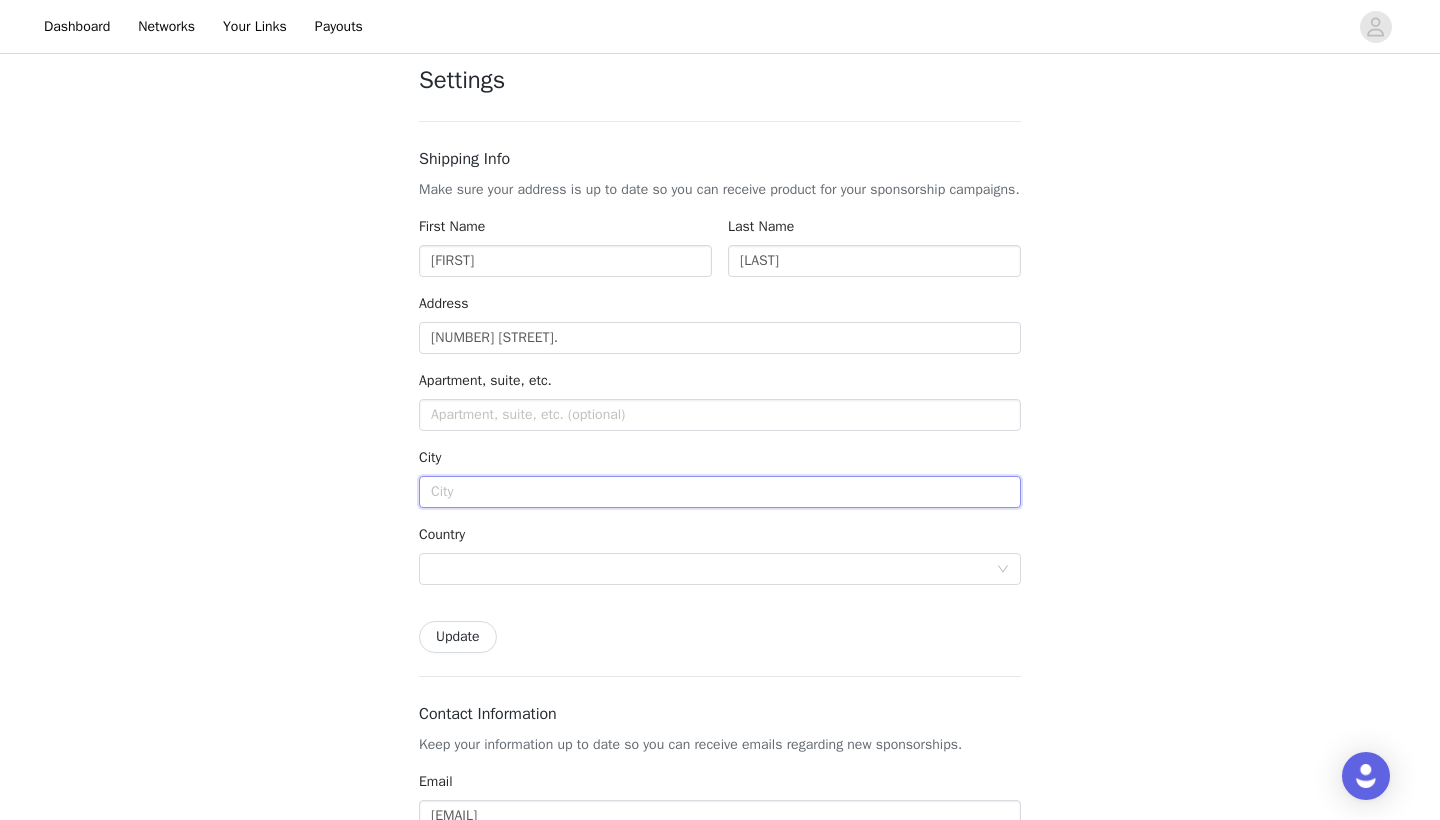 type on "[CITY]" 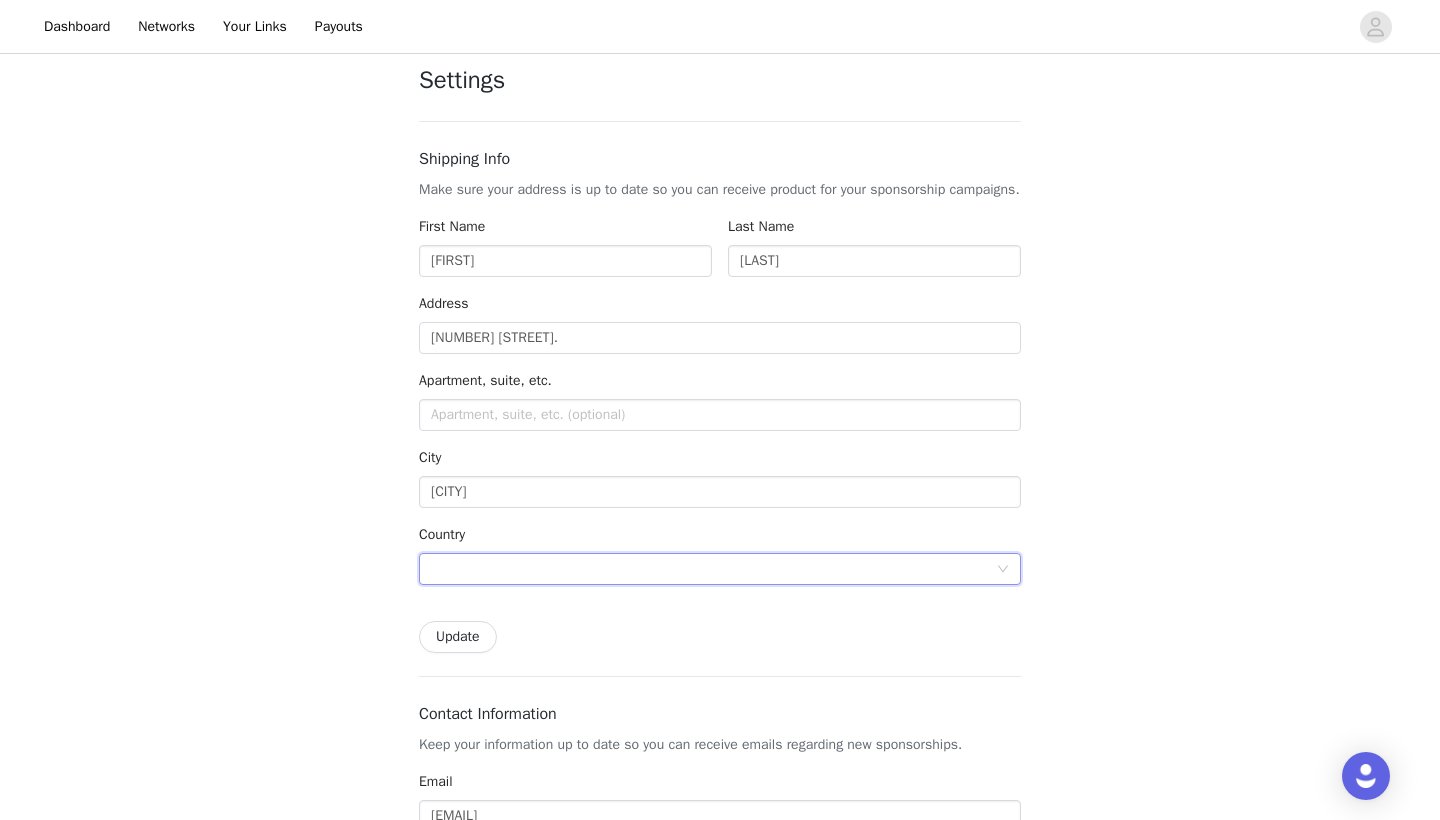 click at bounding box center [713, 569] 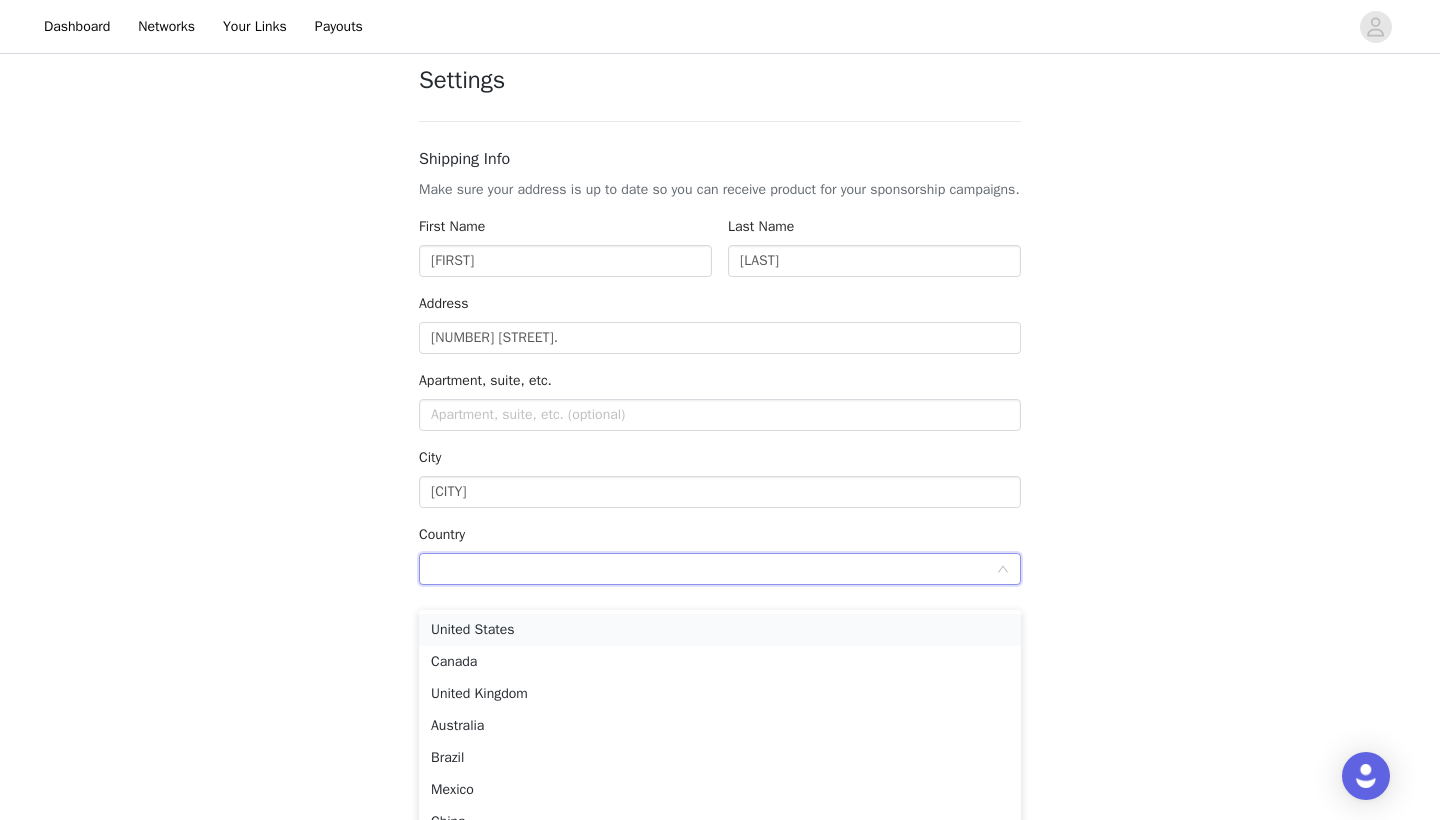 click on "United States" at bounding box center (720, 630) 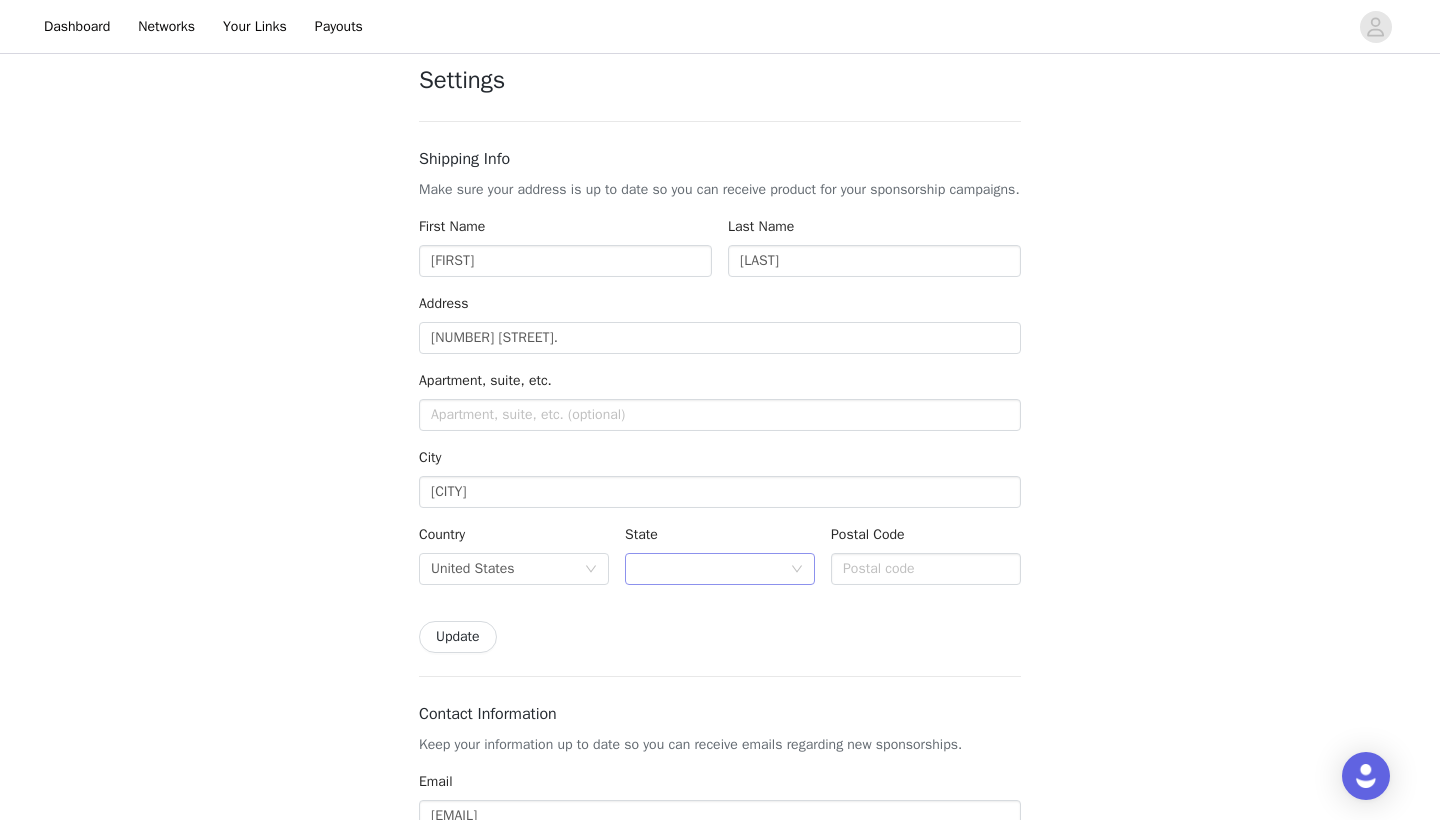 click at bounding box center [713, 569] 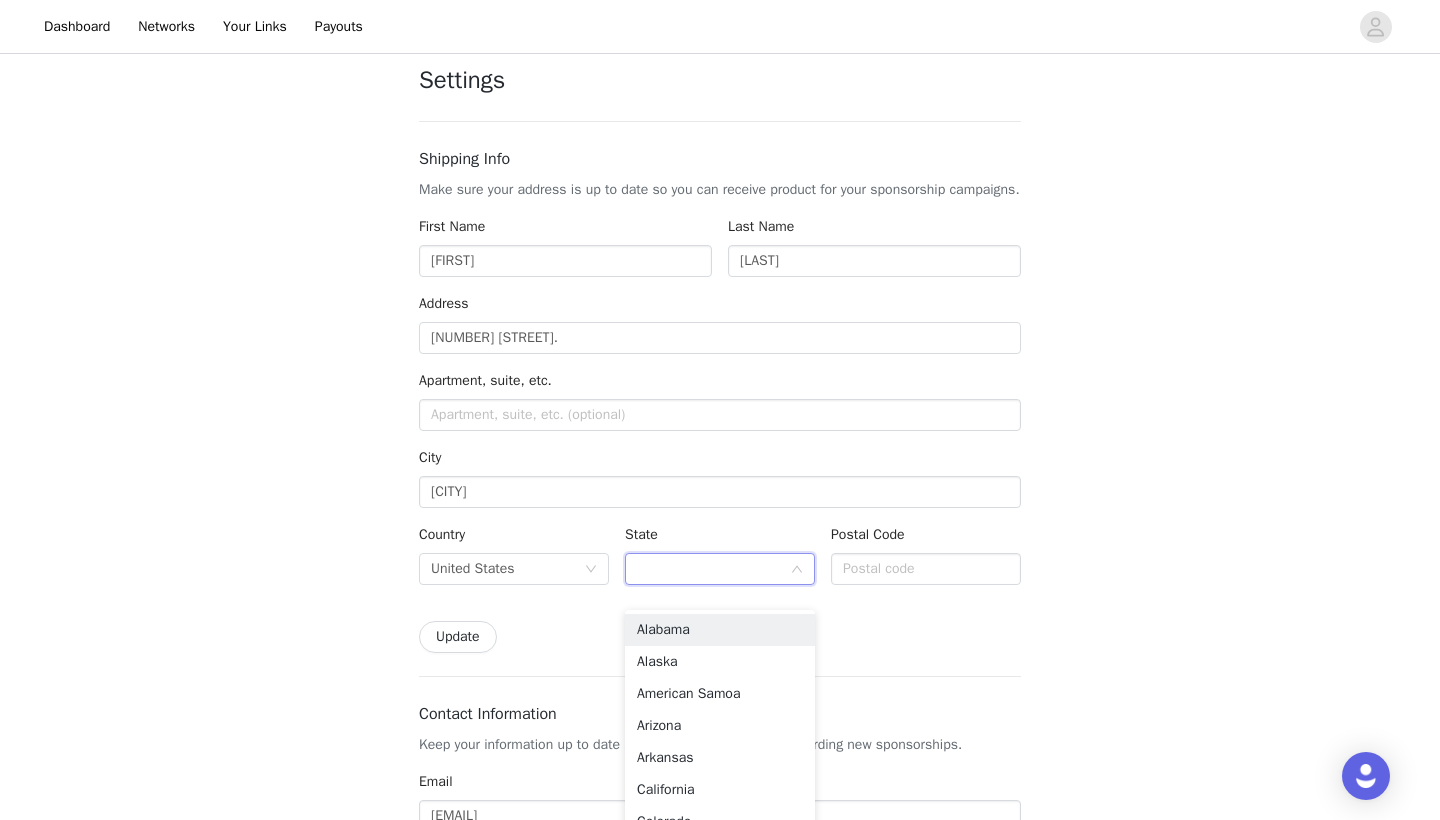 type on "n" 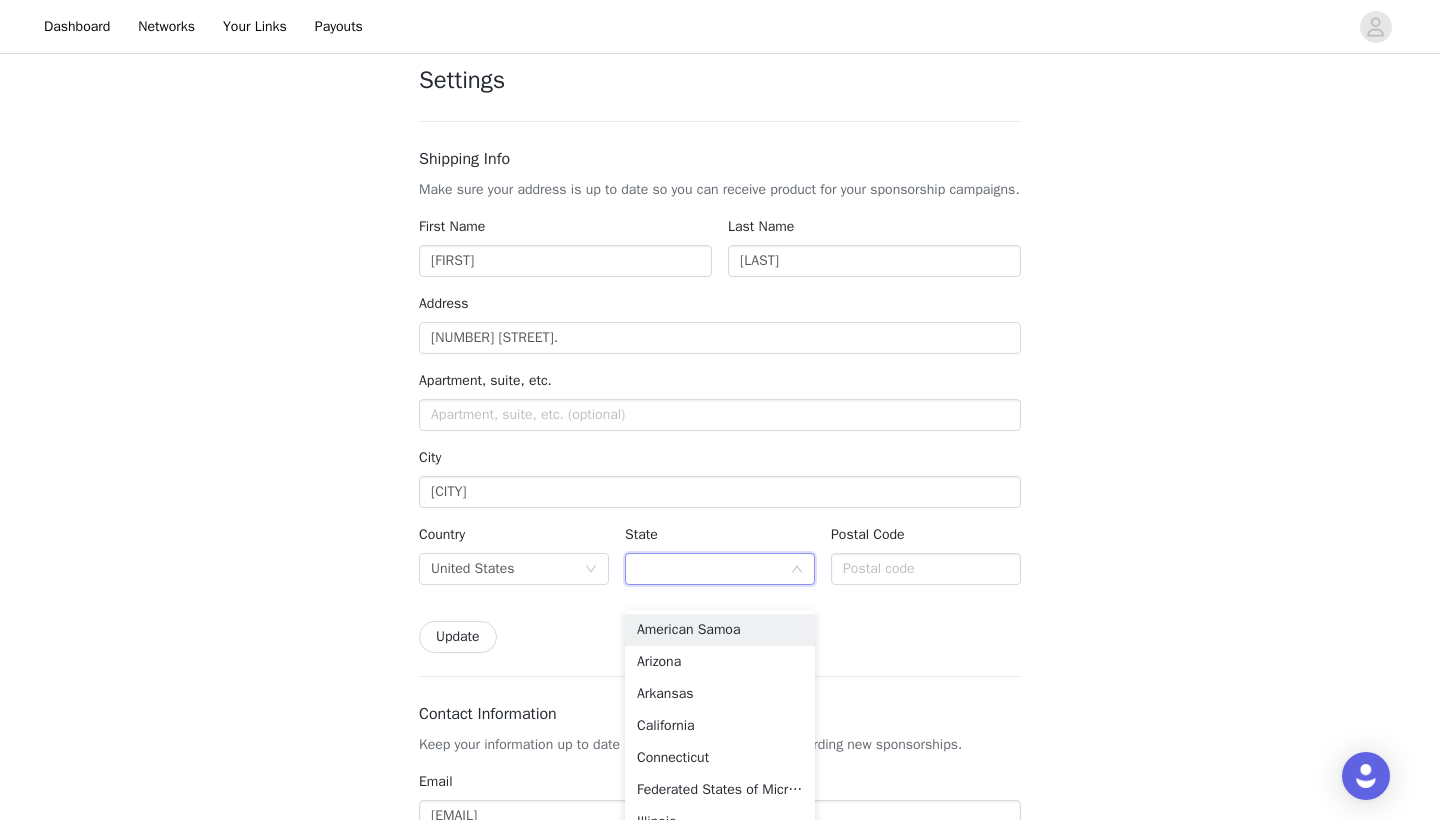 type on "[STATE]" 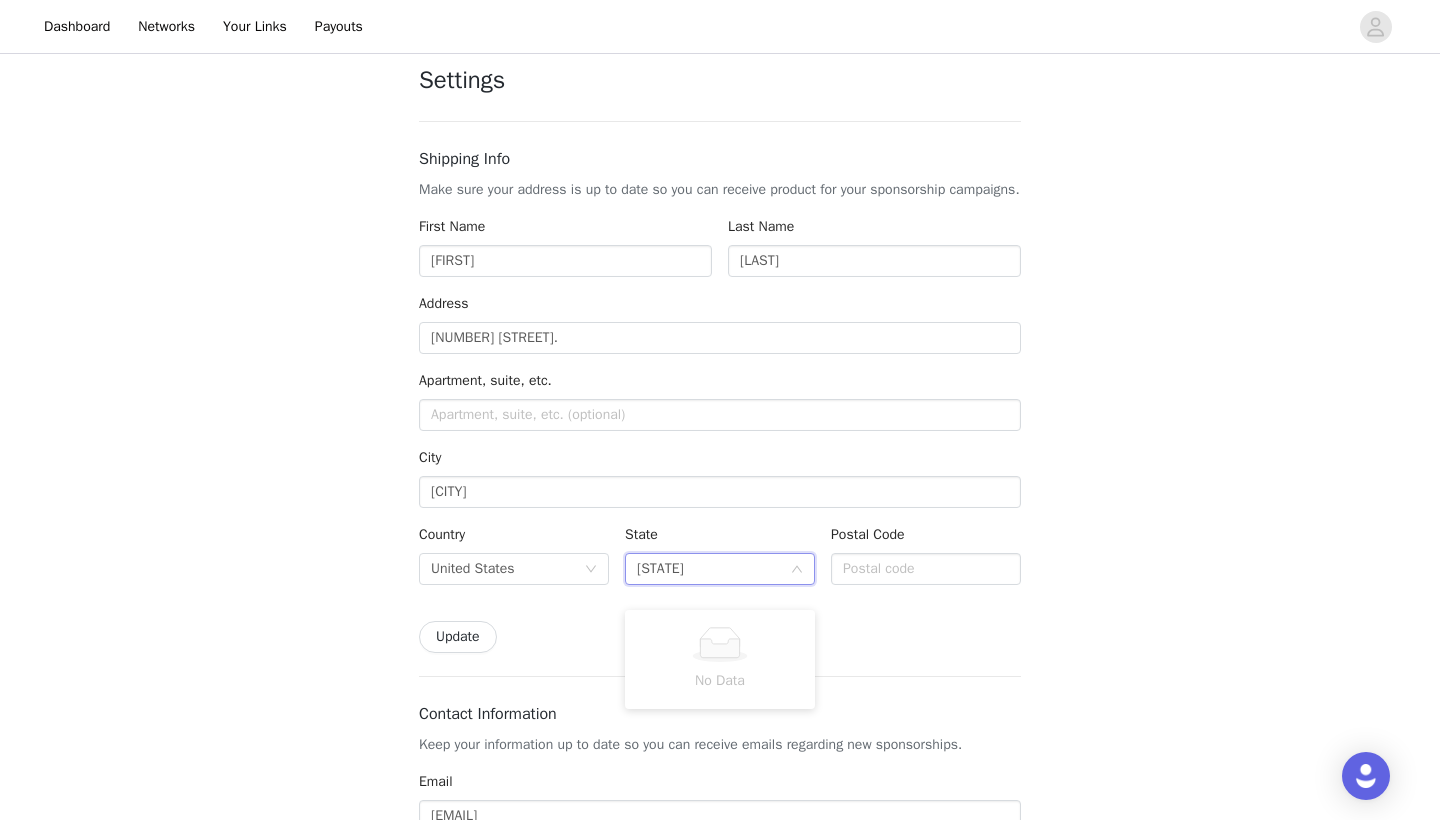 type 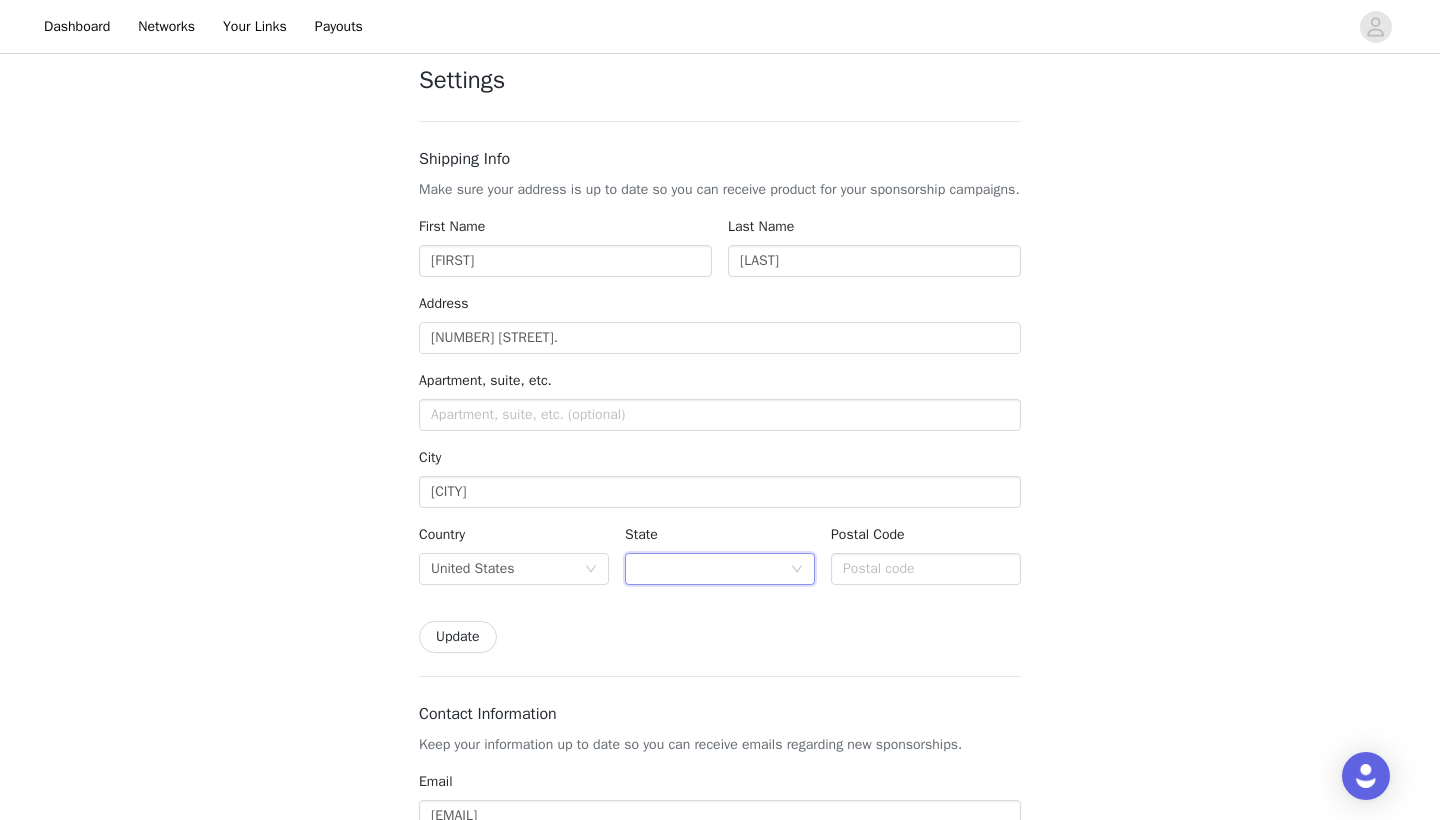 click at bounding box center [713, 569] 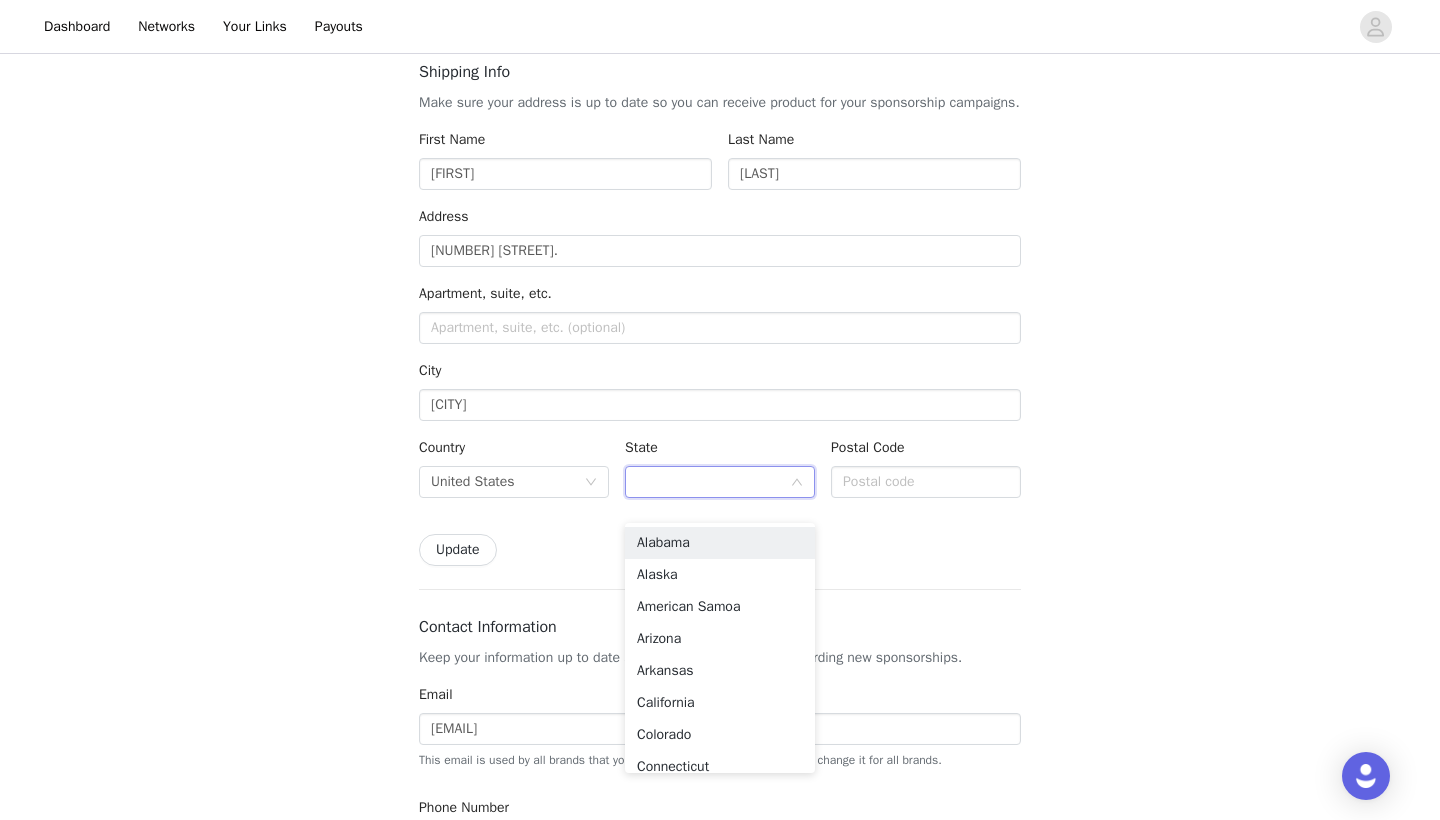 scroll, scrollTop: 172, scrollLeft: 0, axis: vertical 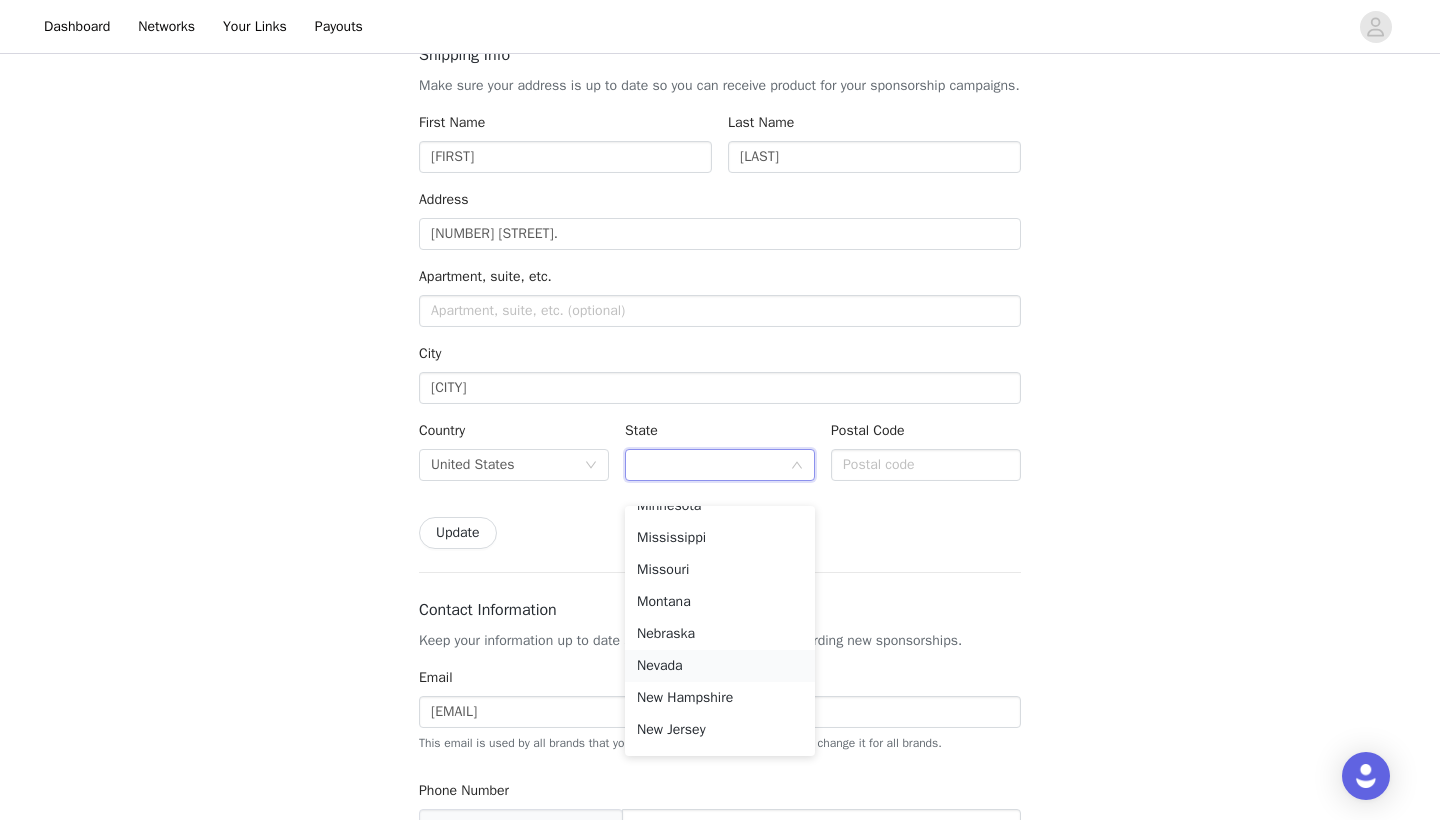 click on "Nevada" at bounding box center [720, 666] 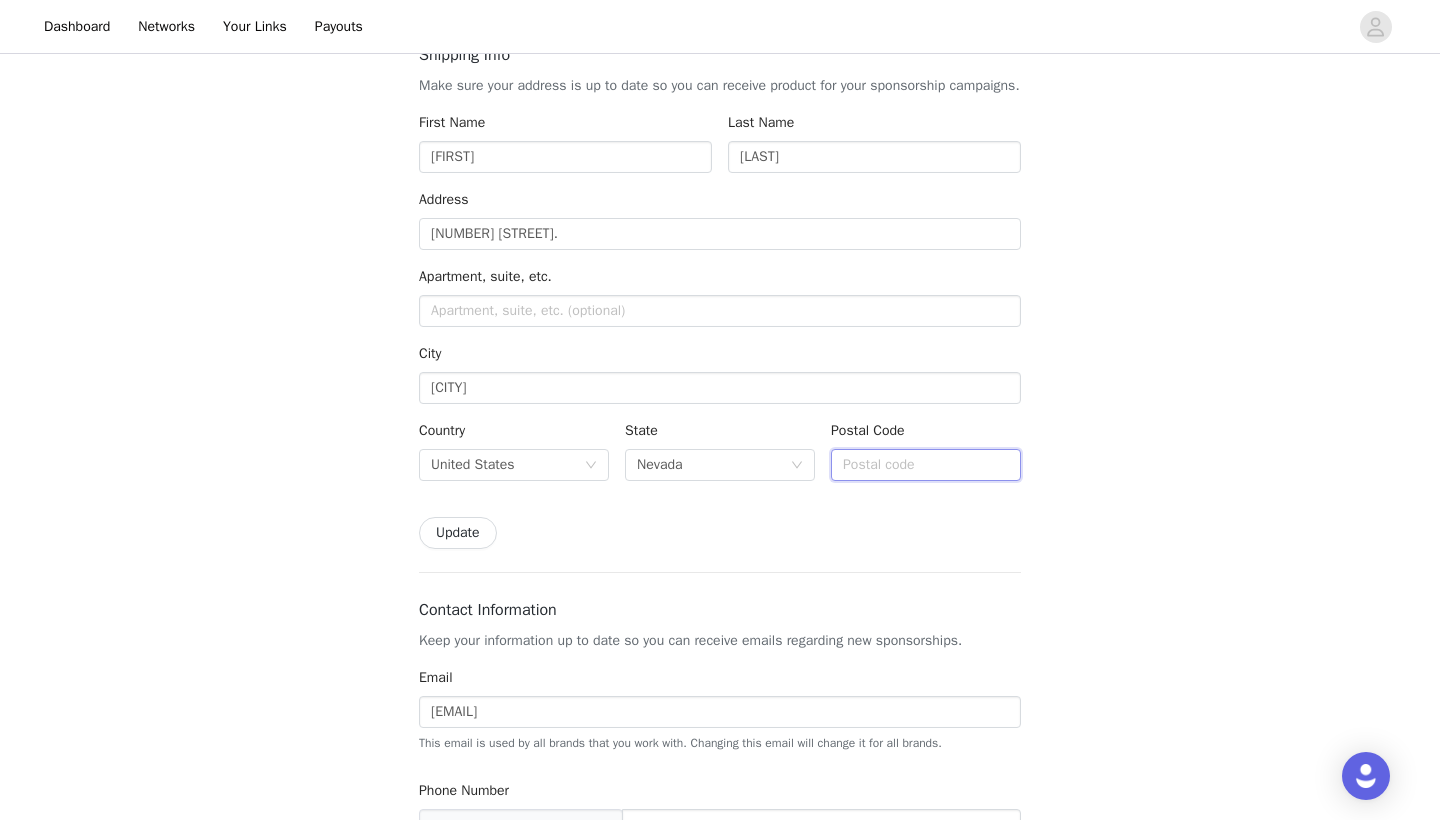 type on "[POSTAL_CODE]" 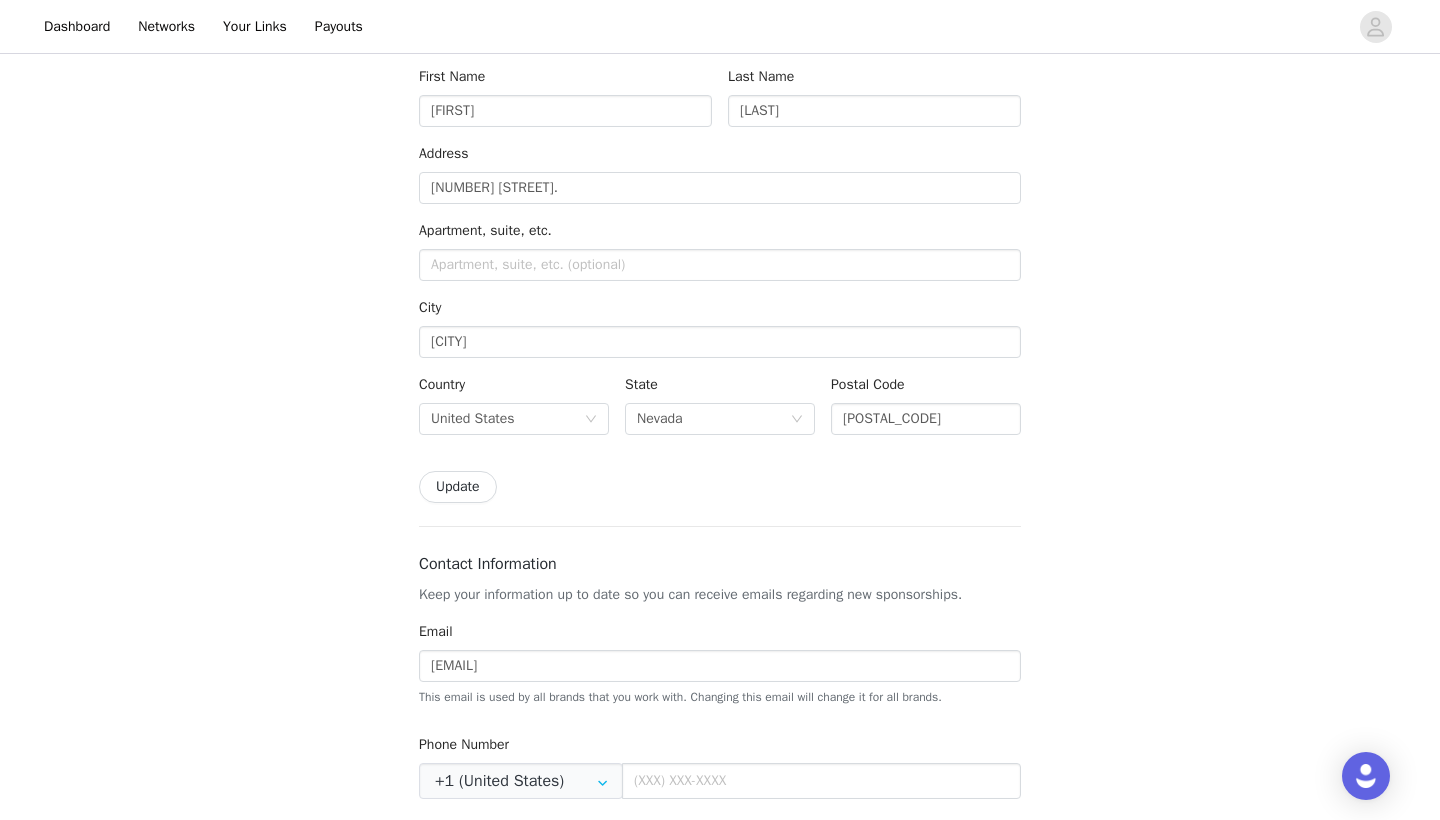 scroll, scrollTop: 213, scrollLeft: 0, axis: vertical 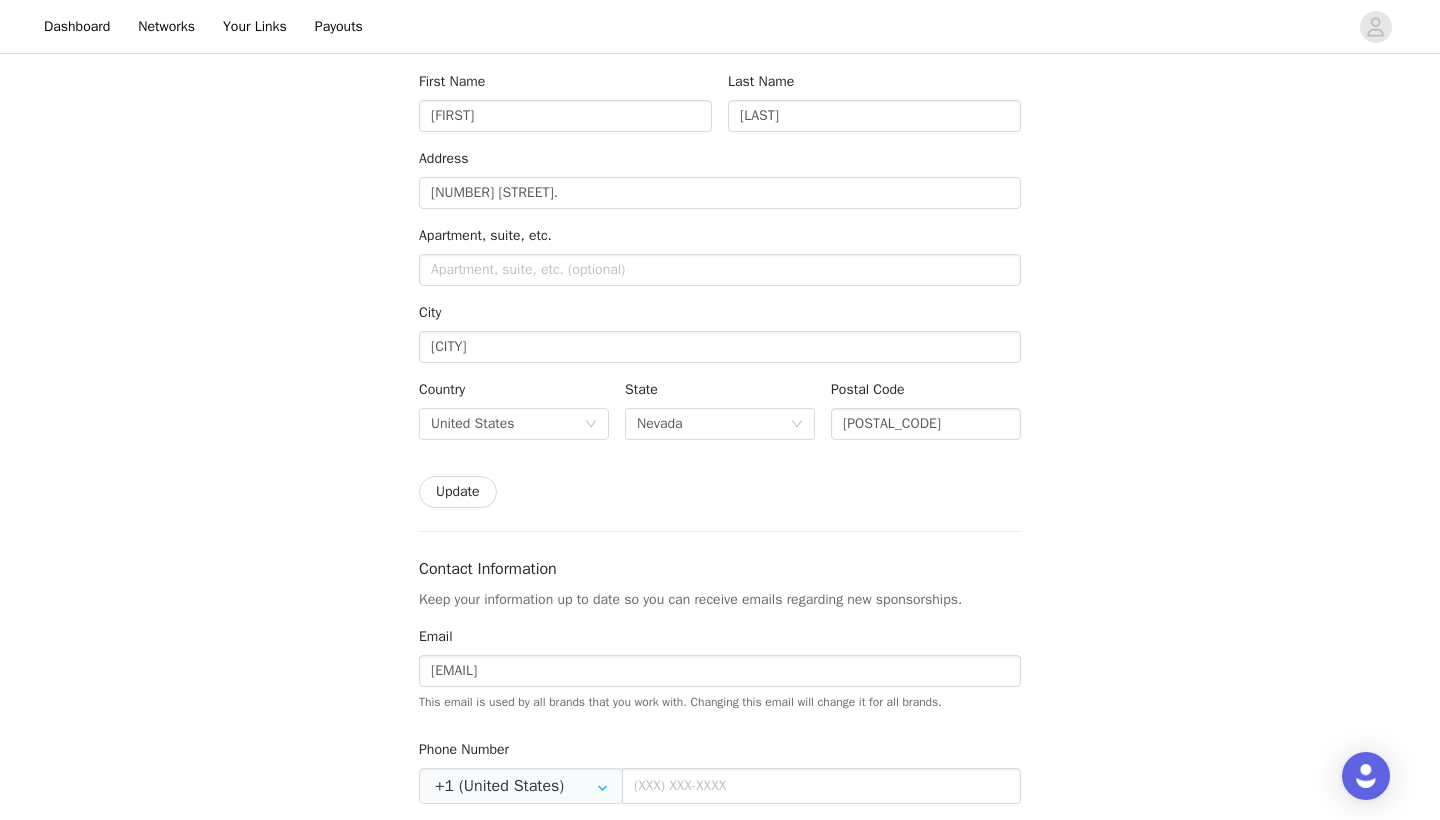 click on "Update" at bounding box center [458, 492] 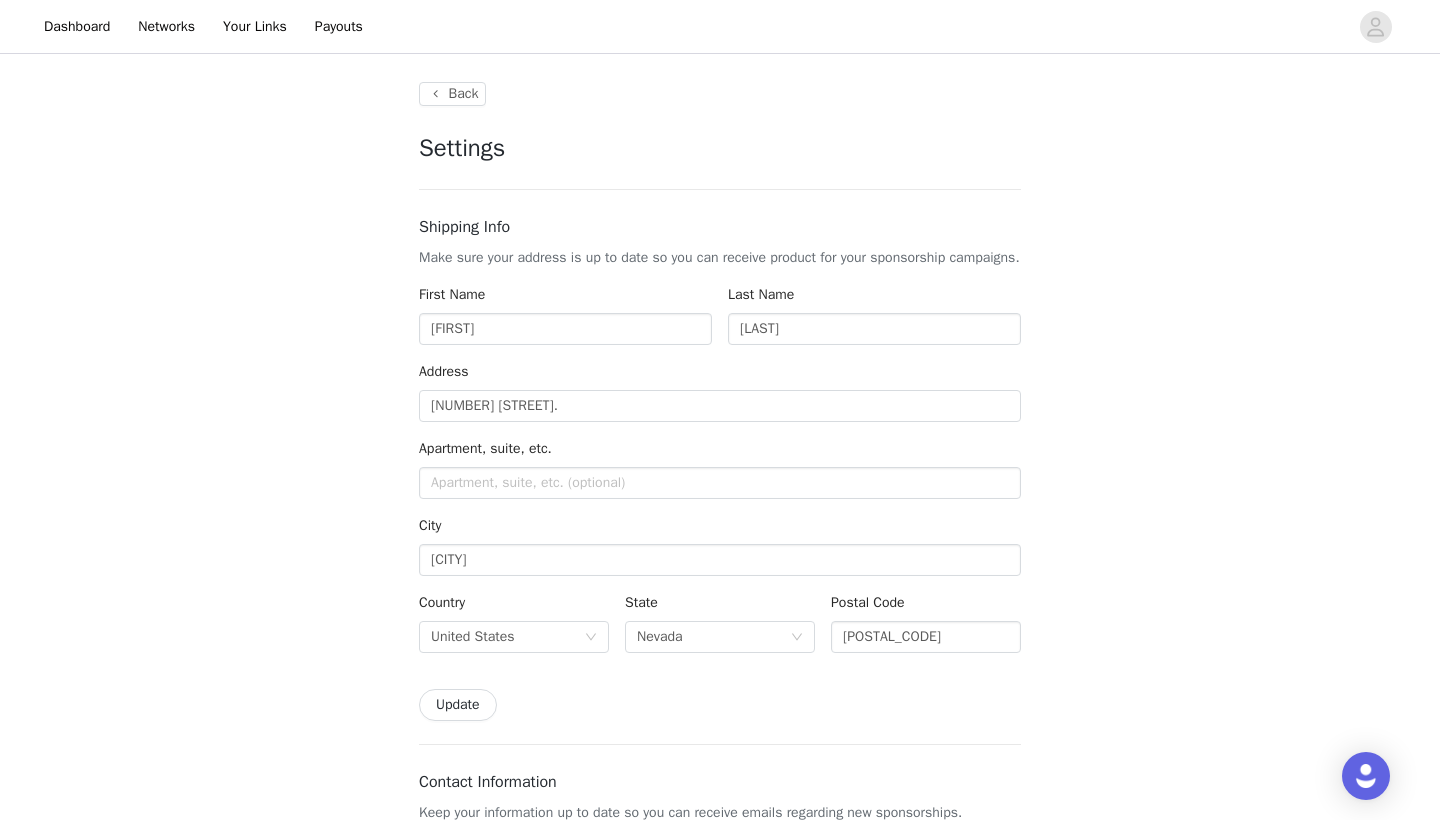 scroll, scrollTop: 0, scrollLeft: 0, axis: both 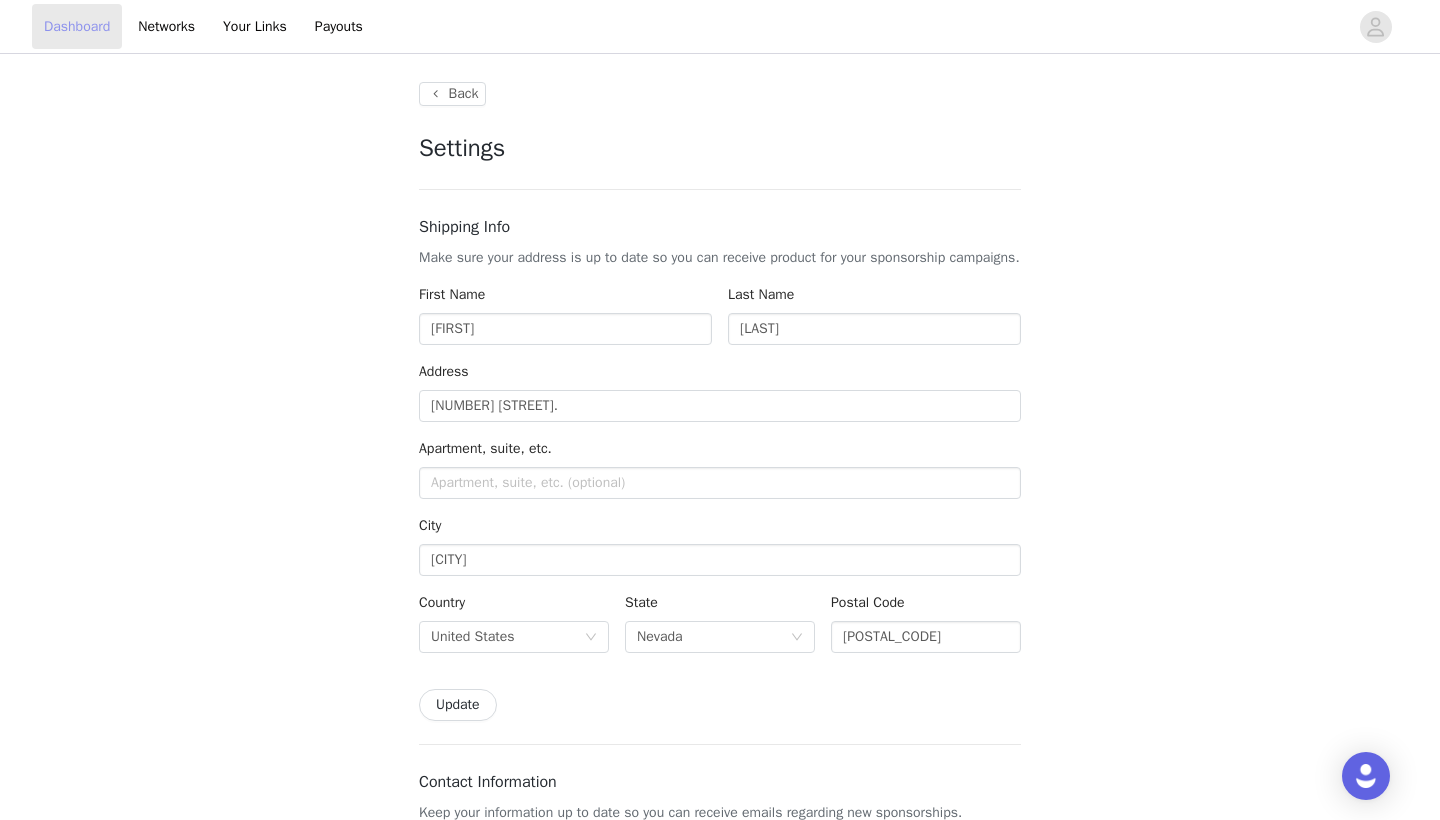 click on "Dashboard" at bounding box center [77, 26] 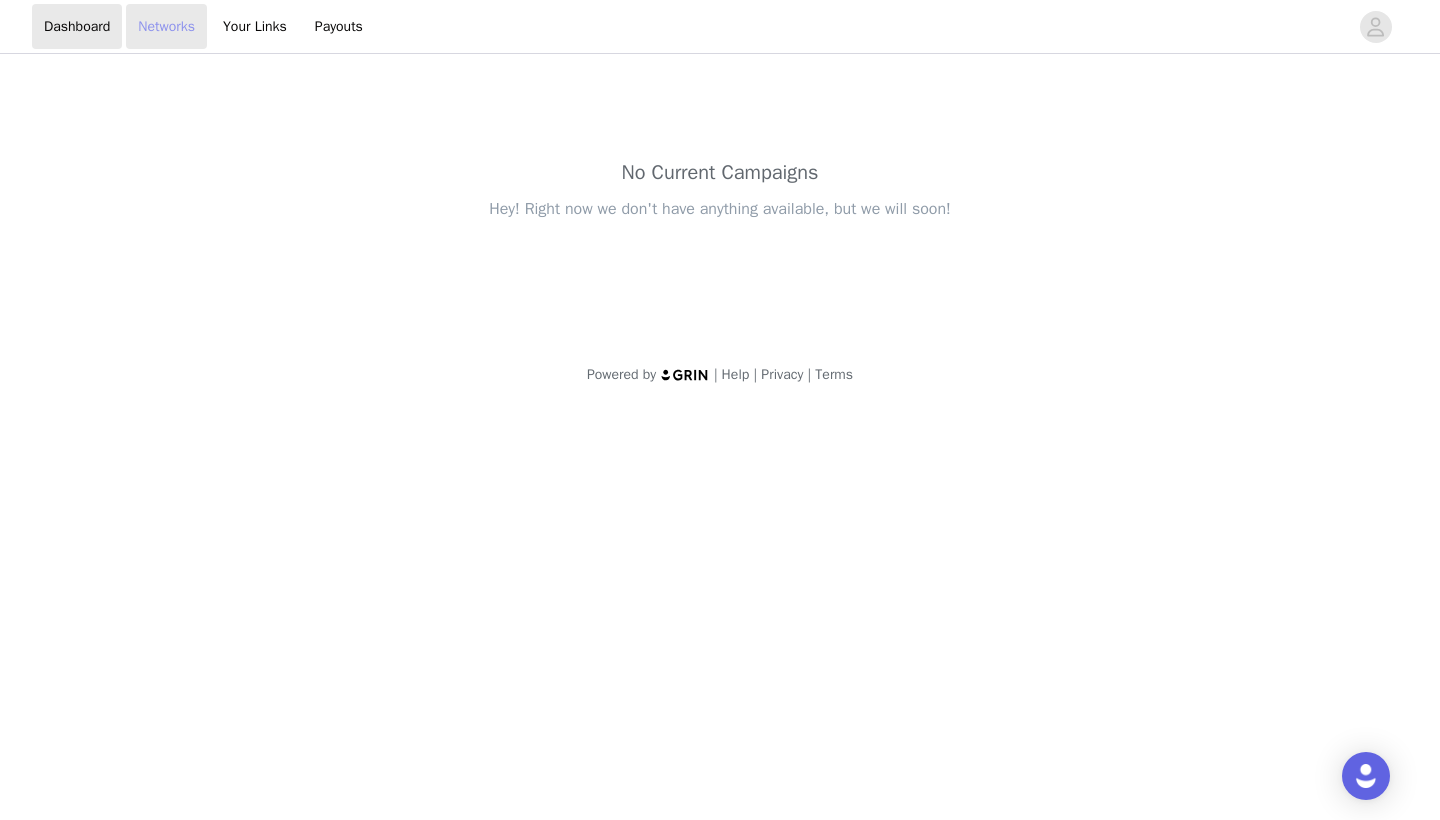 click on "Networks" at bounding box center (166, 26) 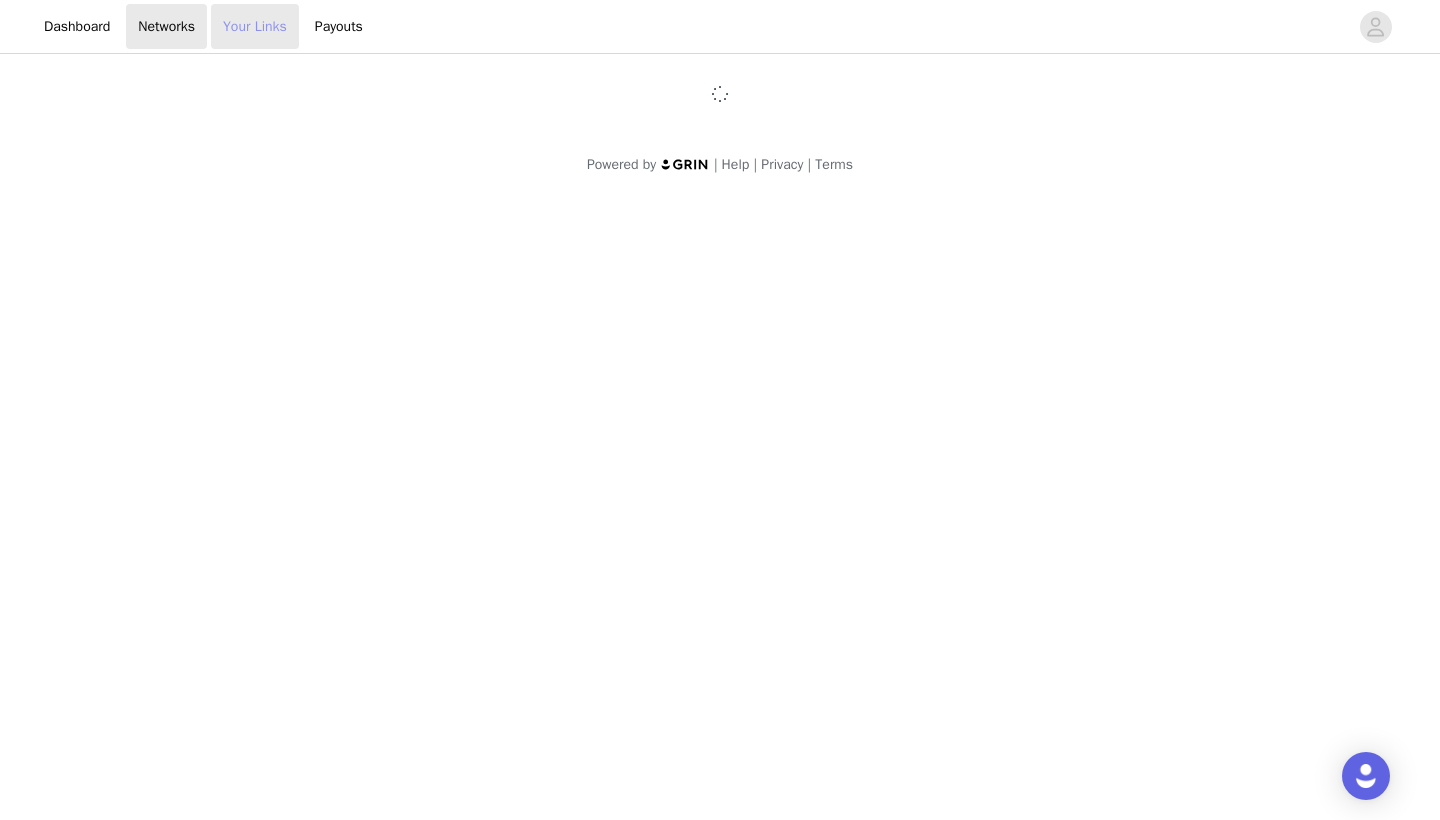 click on "Your Links" at bounding box center (255, 26) 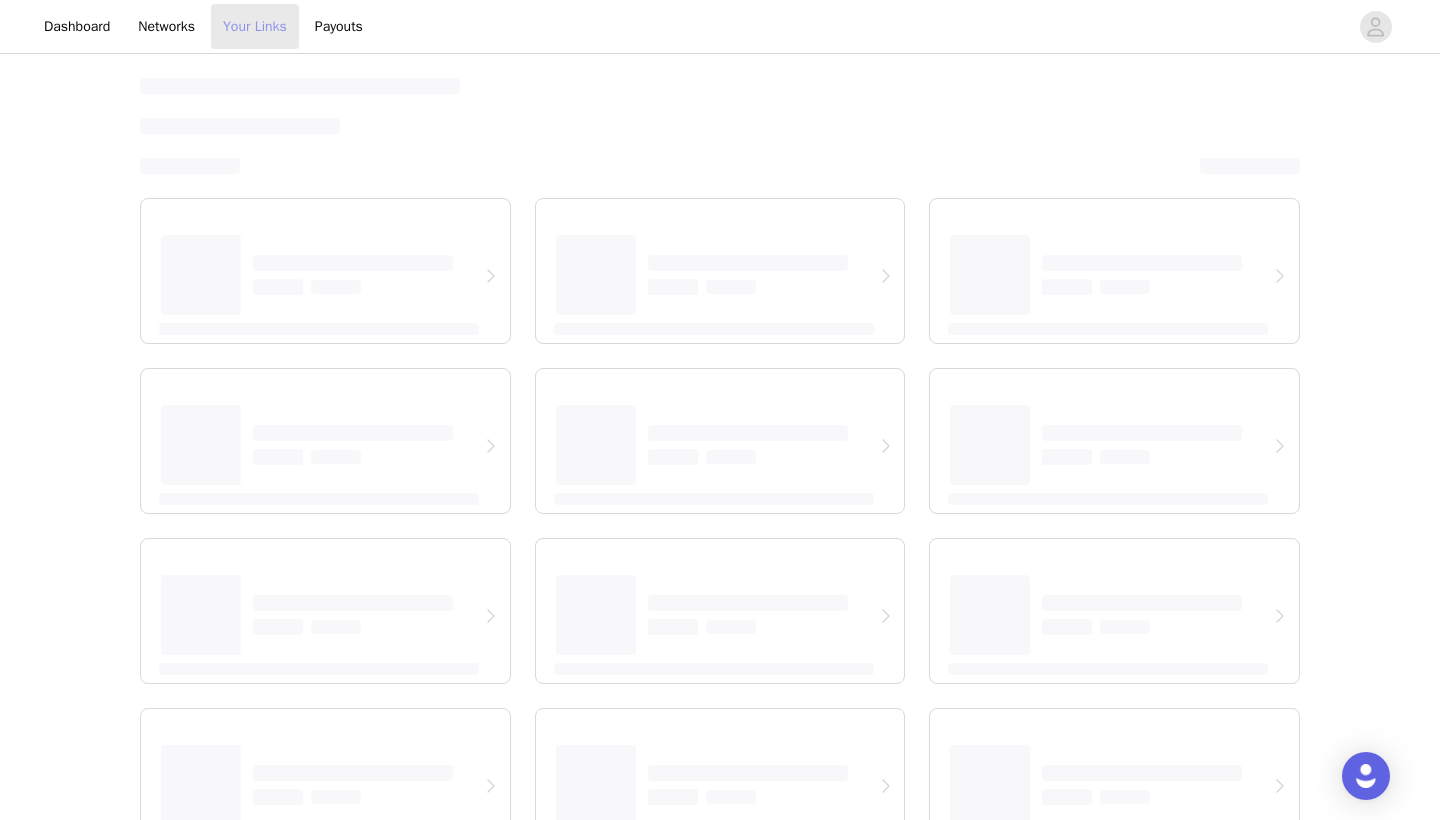 select on "12" 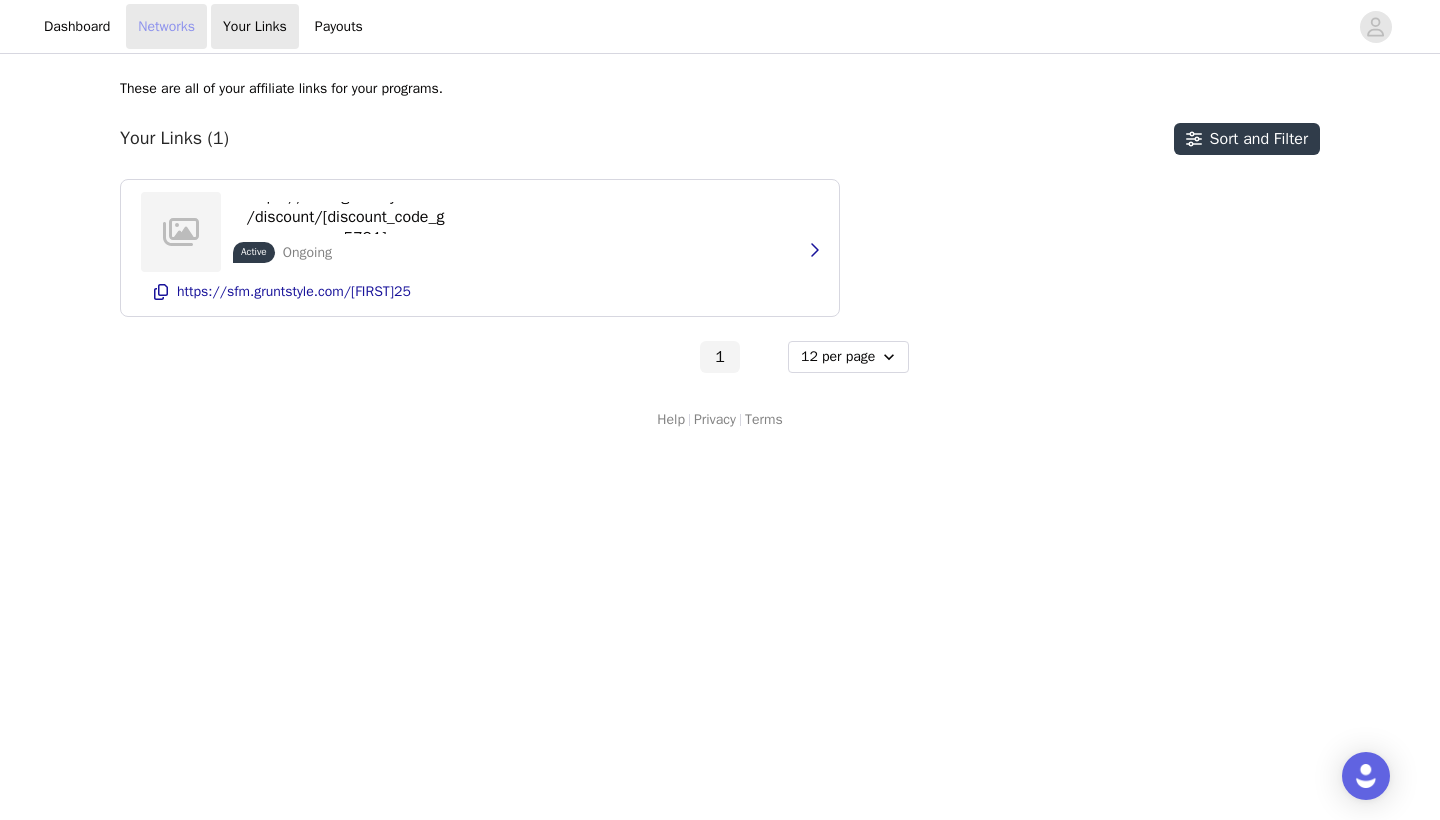 click on "Networks" at bounding box center (166, 26) 